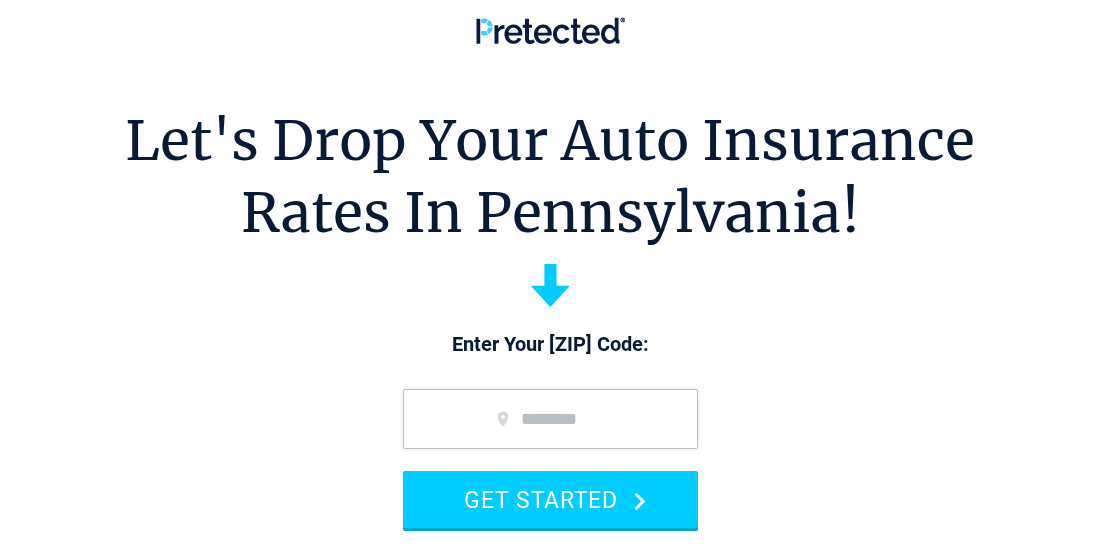 scroll, scrollTop: 0, scrollLeft: 0, axis: both 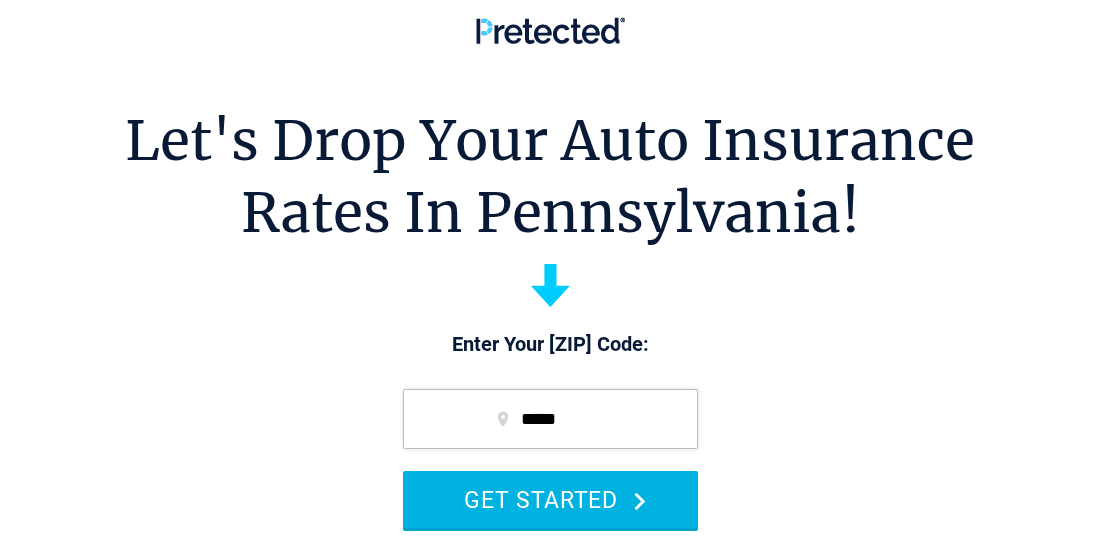 type on "*****" 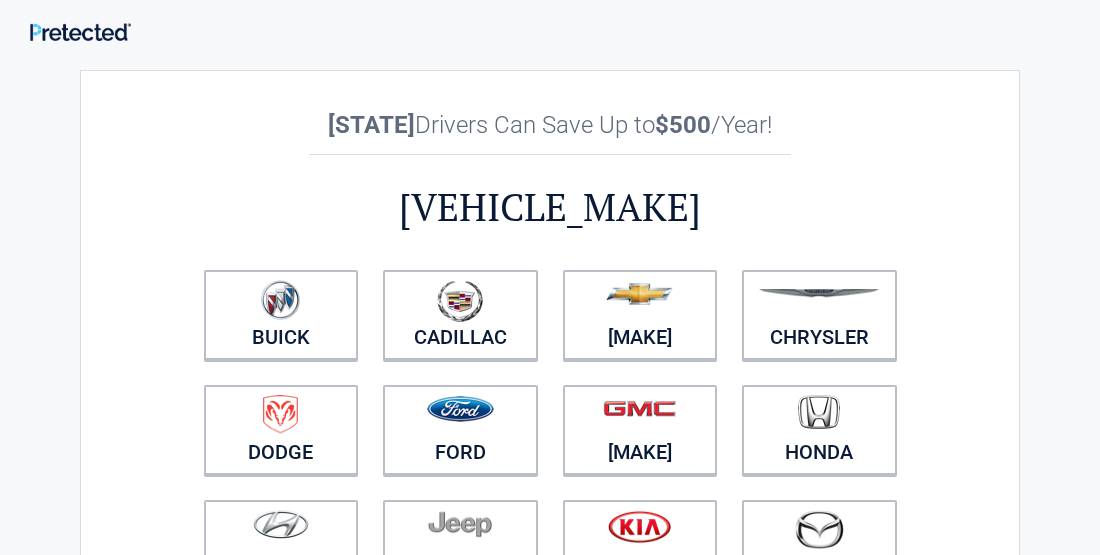 scroll, scrollTop: 0, scrollLeft: 0, axis: both 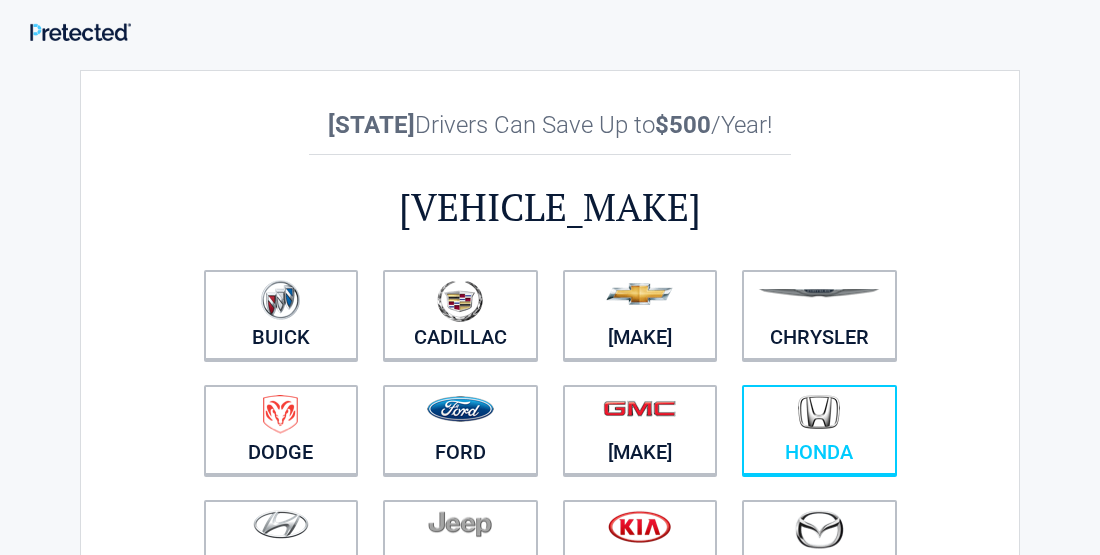 click at bounding box center [819, 412] 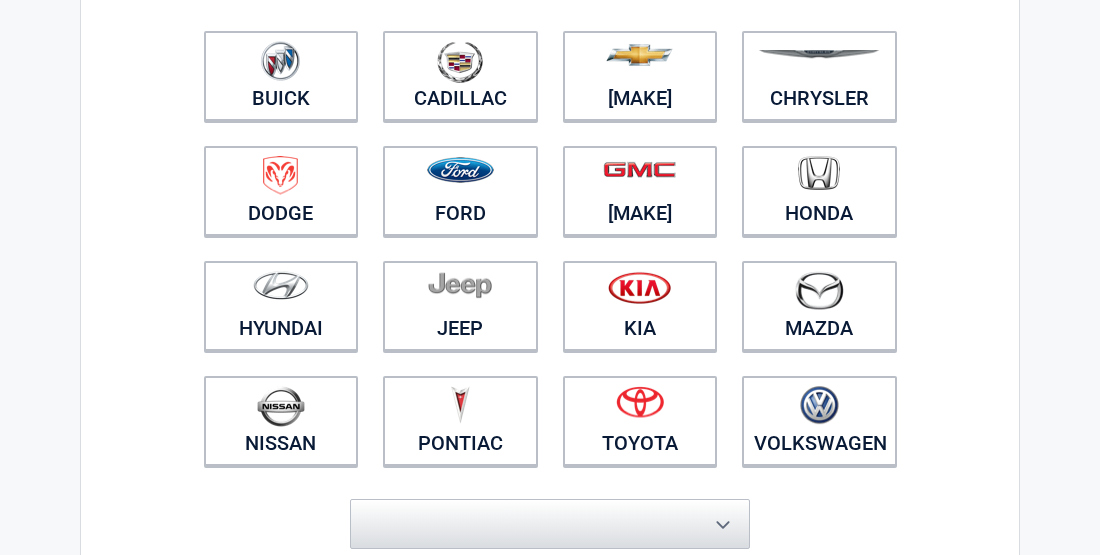scroll, scrollTop: 240, scrollLeft: 0, axis: vertical 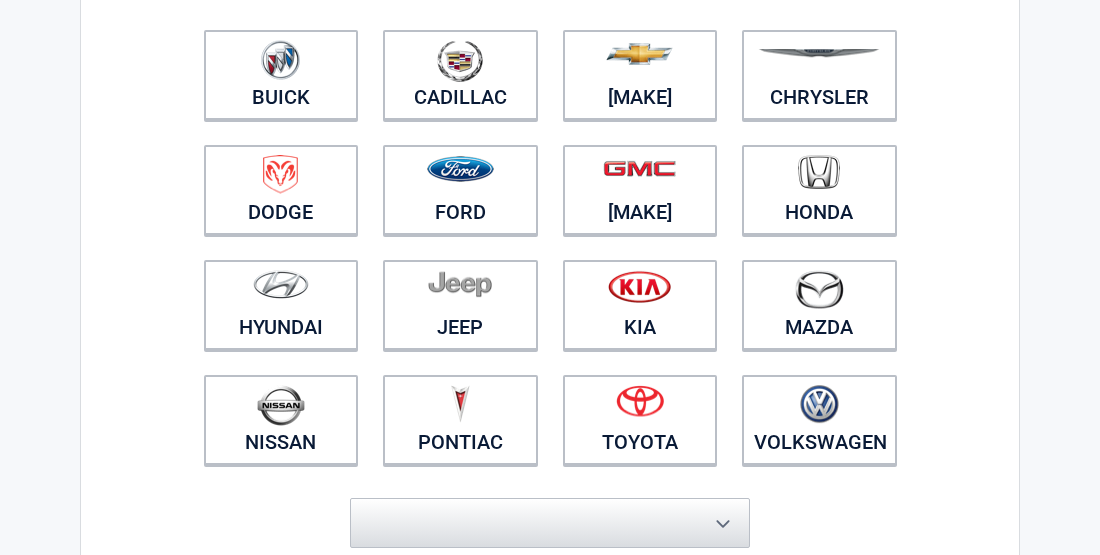 click at bounding box center (550, 513) 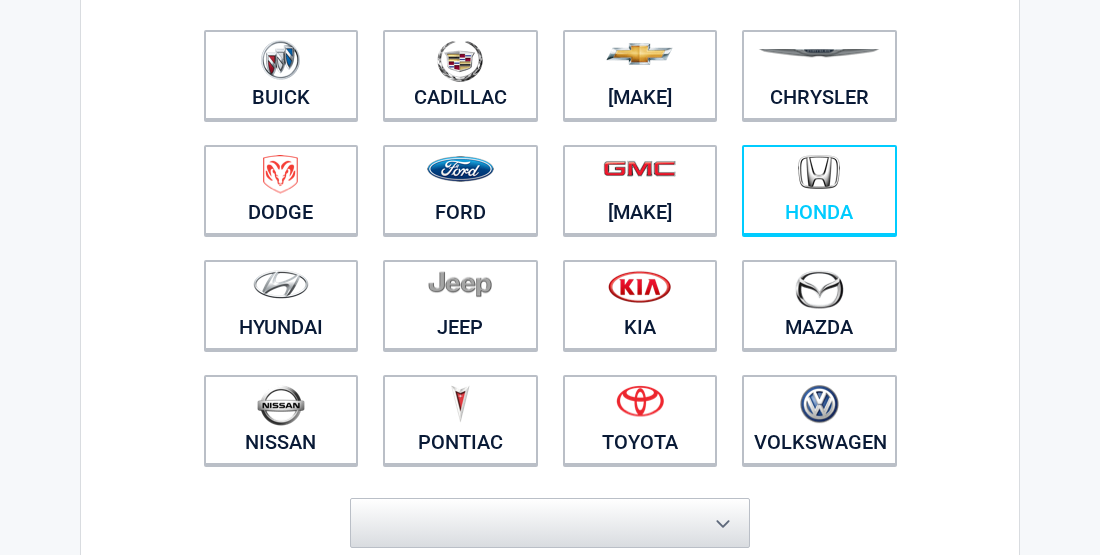 click on "Honda" at bounding box center (819, 190) 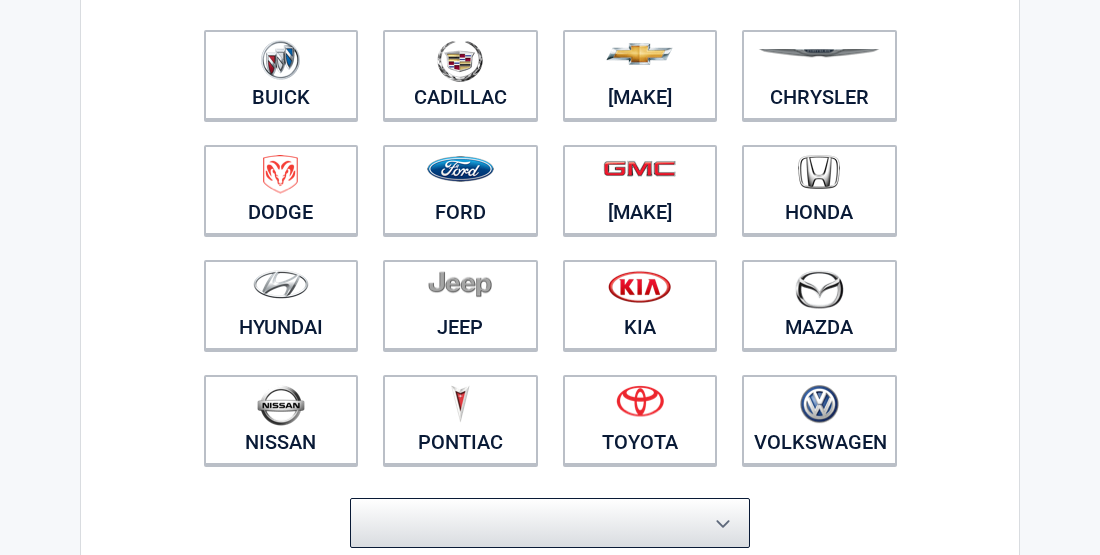 click at bounding box center (550, 523) 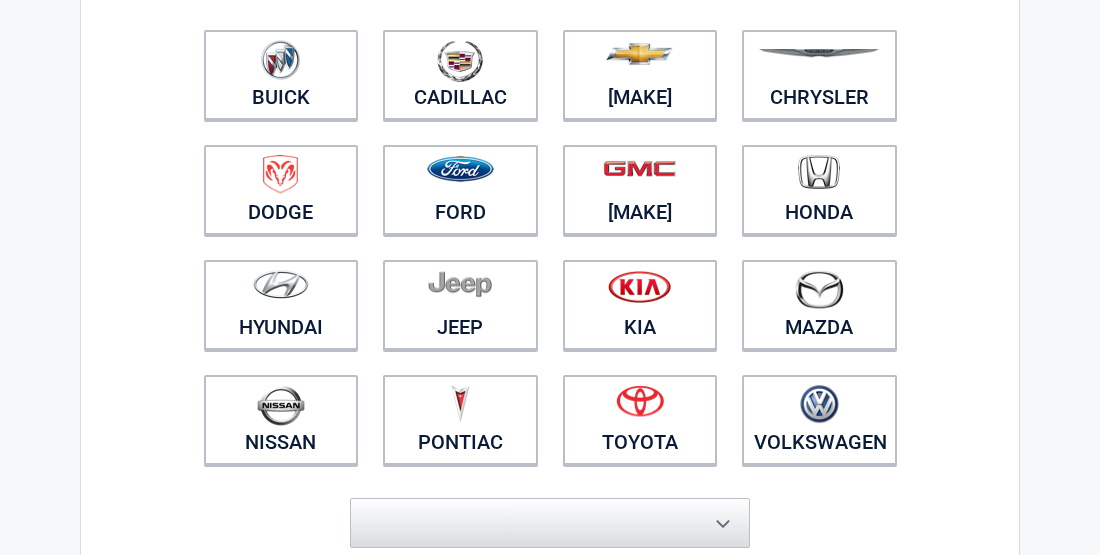 click at bounding box center (550, 513) 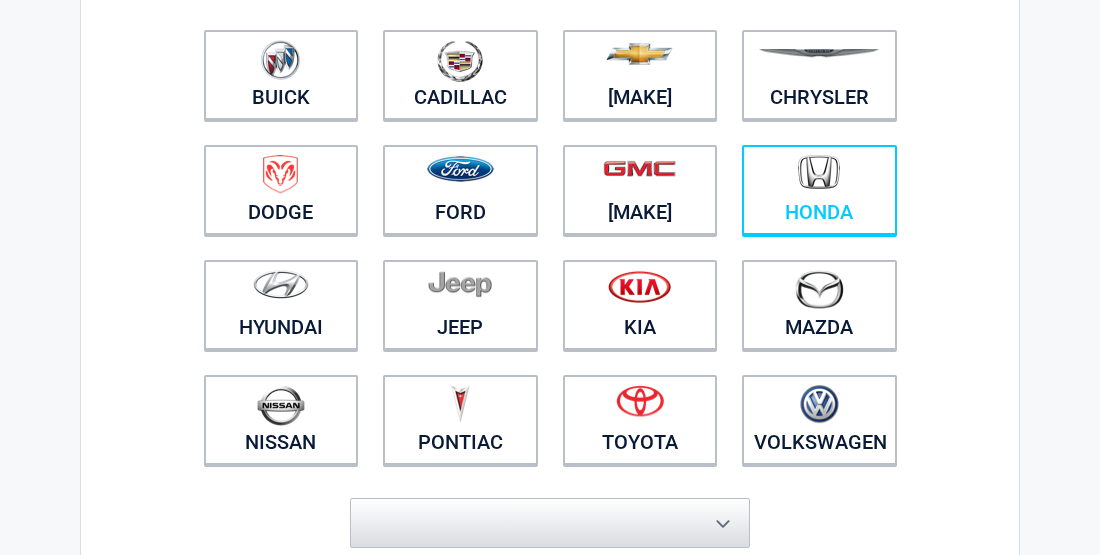 click at bounding box center [819, 172] 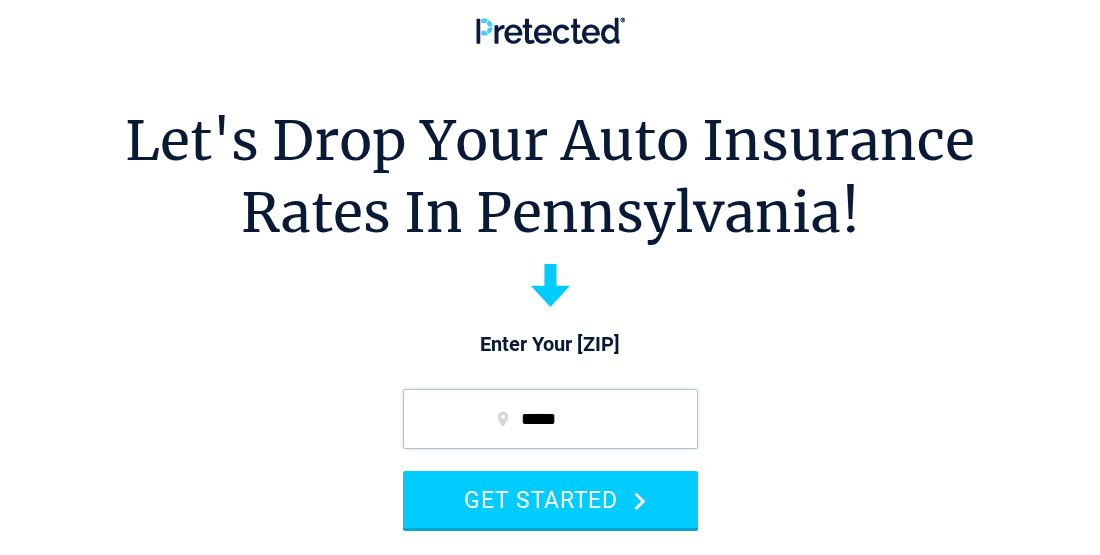 scroll, scrollTop: 0, scrollLeft: 0, axis: both 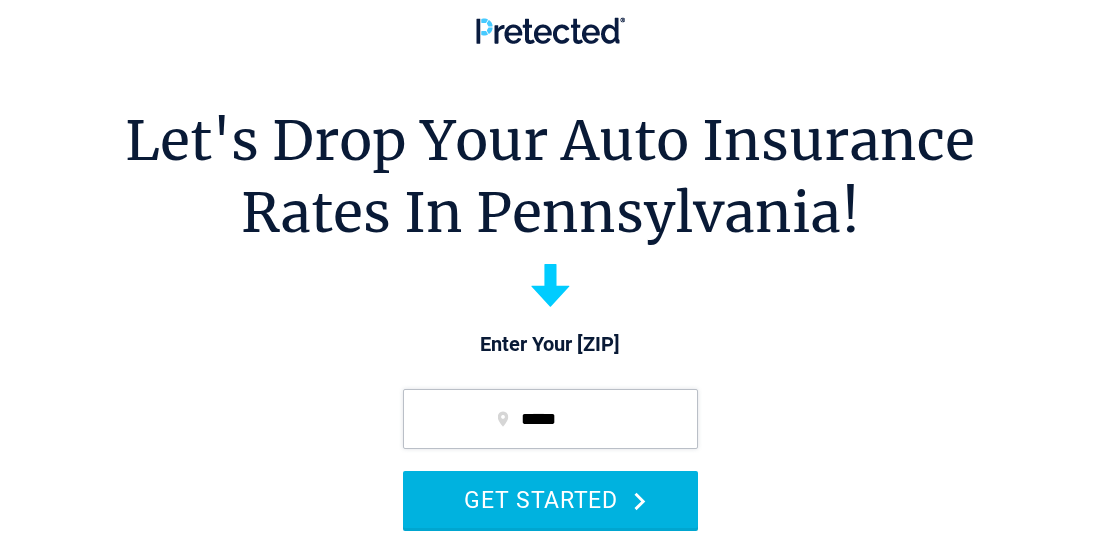click on "GET STARTED" at bounding box center [550, 499] 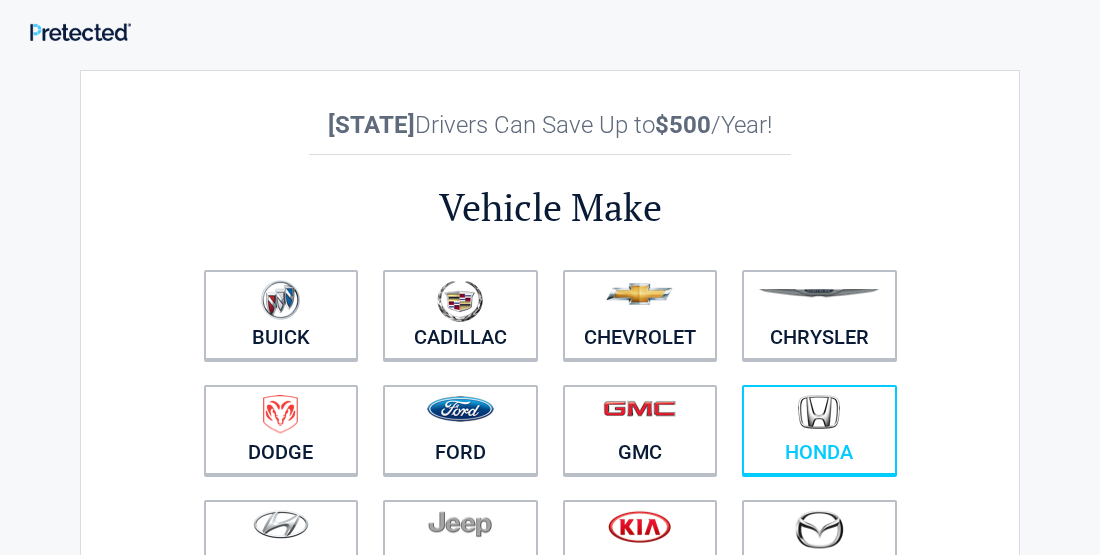 scroll, scrollTop: 0, scrollLeft: 0, axis: both 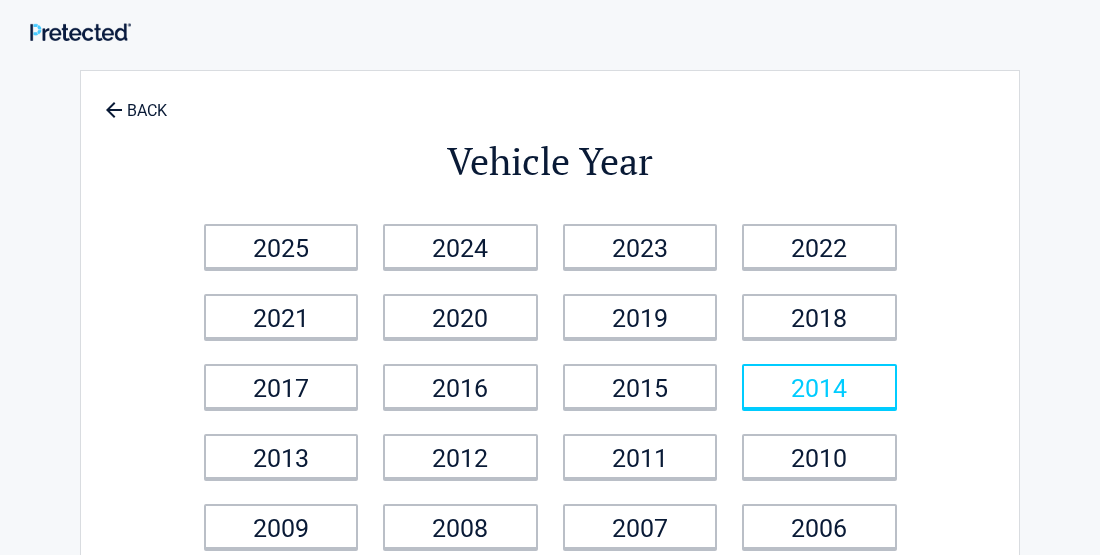 click on "2014" at bounding box center (819, 386) 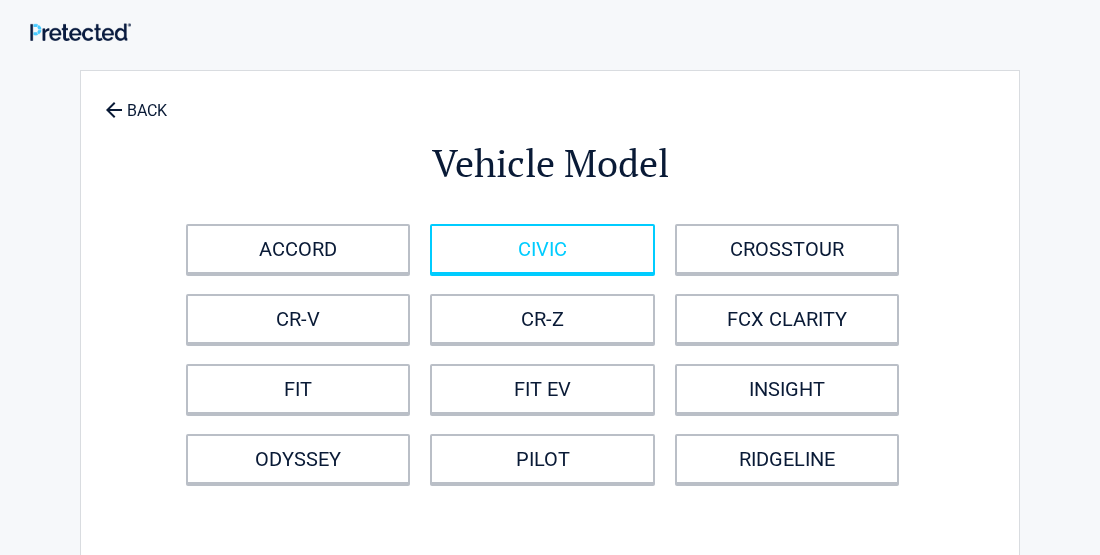 click on "CIVIC" at bounding box center (542, 249) 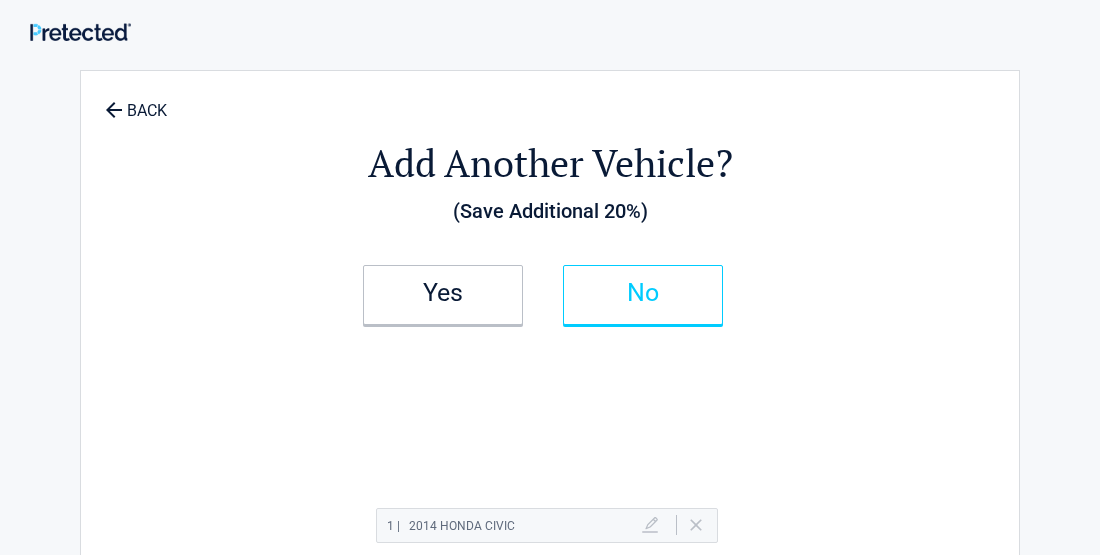click on "No" at bounding box center [643, 295] 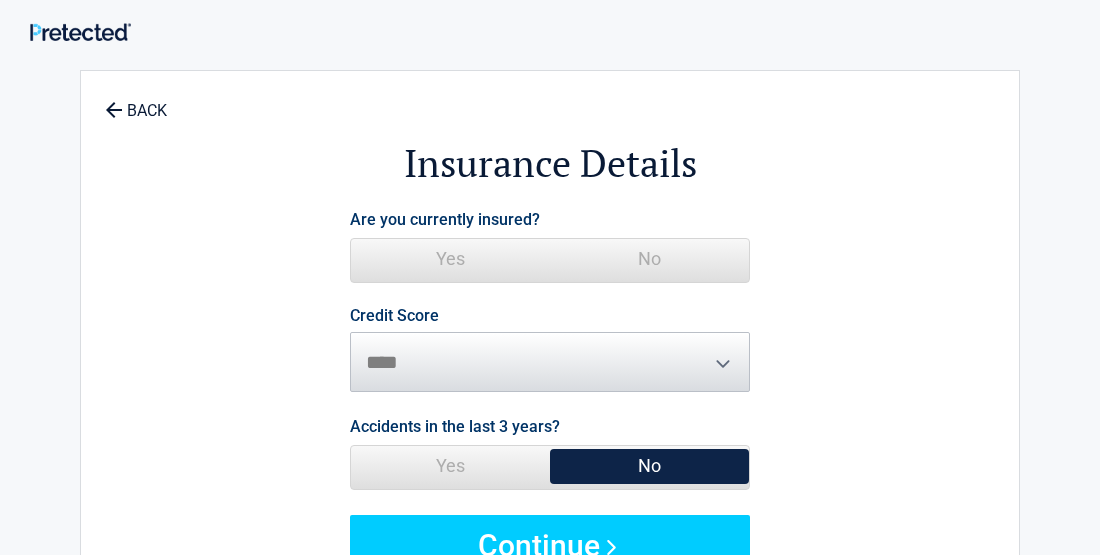click on "Yes" at bounding box center (450, 259) 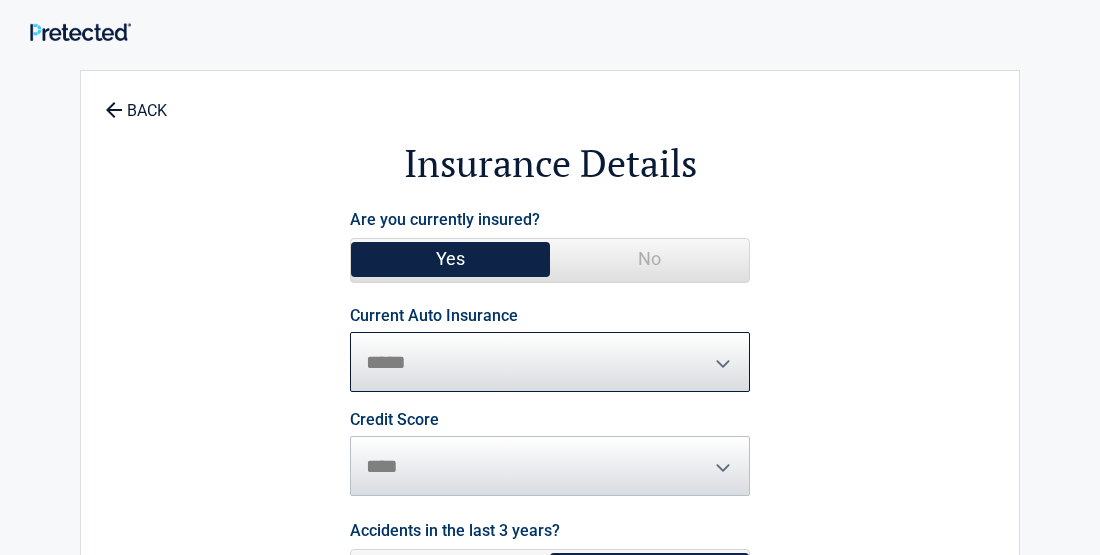 click on "**********" at bounding box center [550, 362] 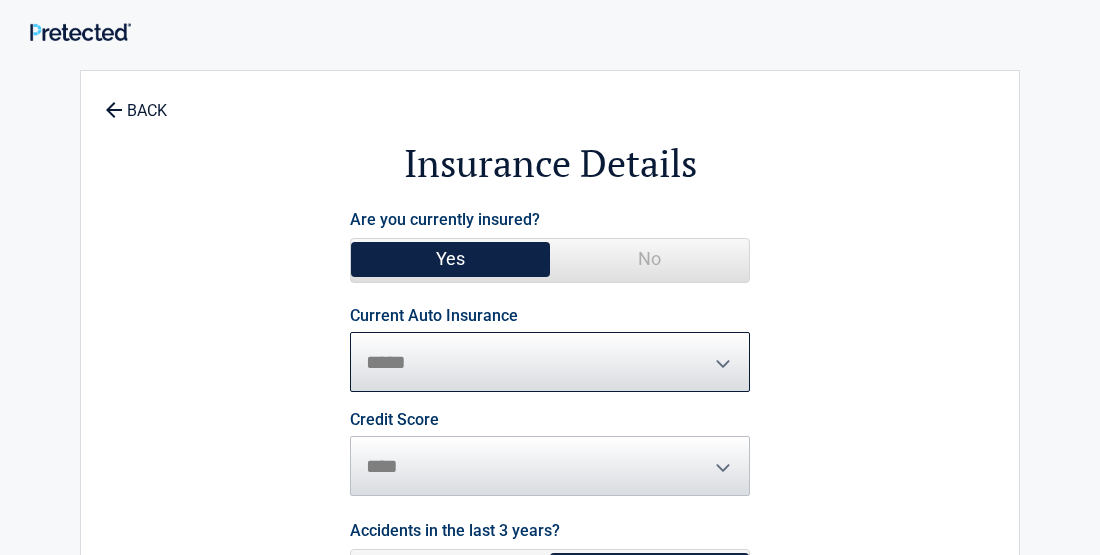 select on "***" 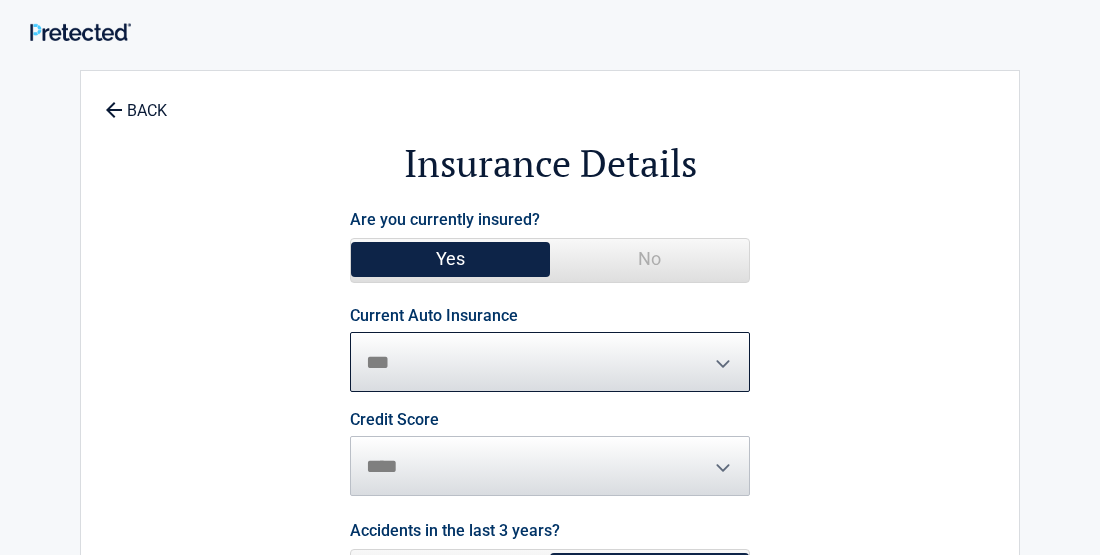 click on "**********" at bounding box center [550, 362] 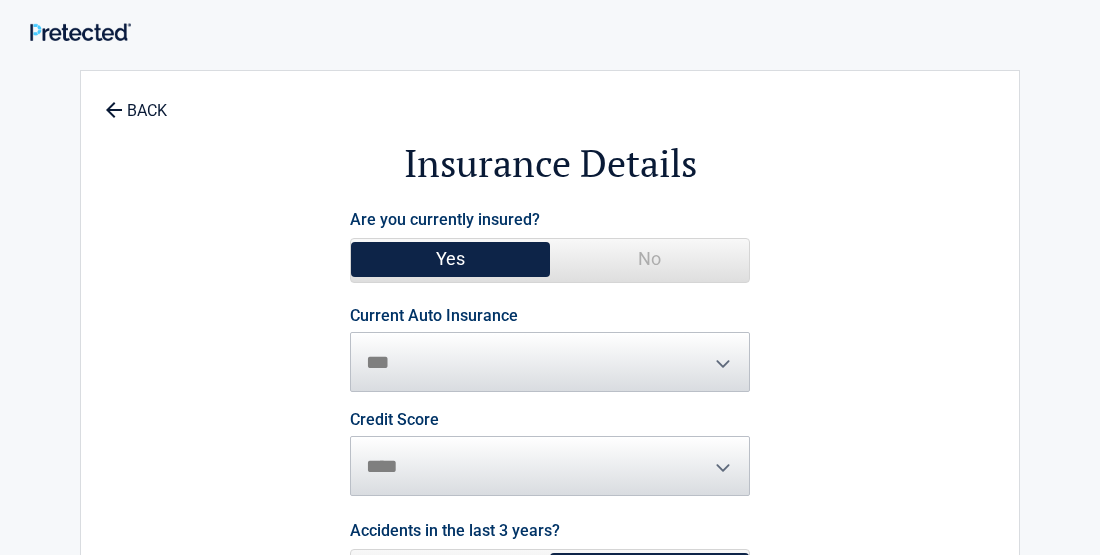 click on "Credit Score
*********
****
*******
****" at bounding box center [550, 454] 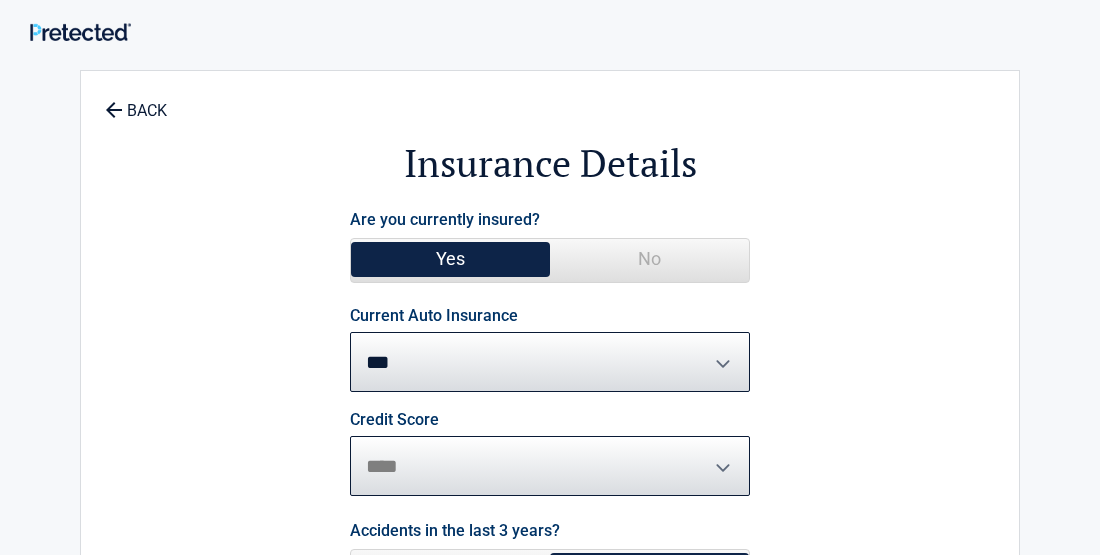 click on "*********
****
*******
****" at bounding box center [550, 466] 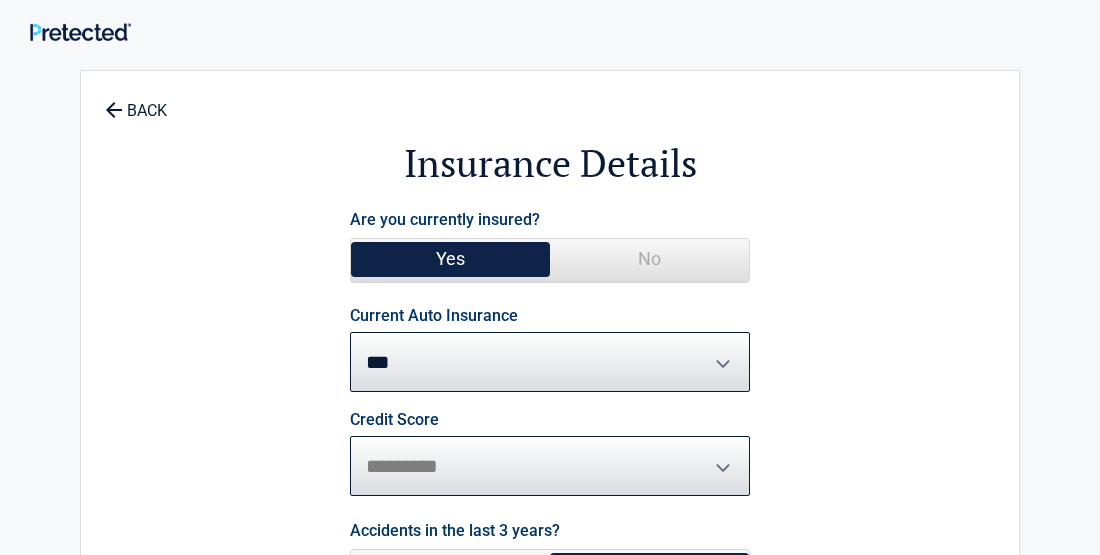 click on "*********
****
*******
****" at bounding box center (550, 466) 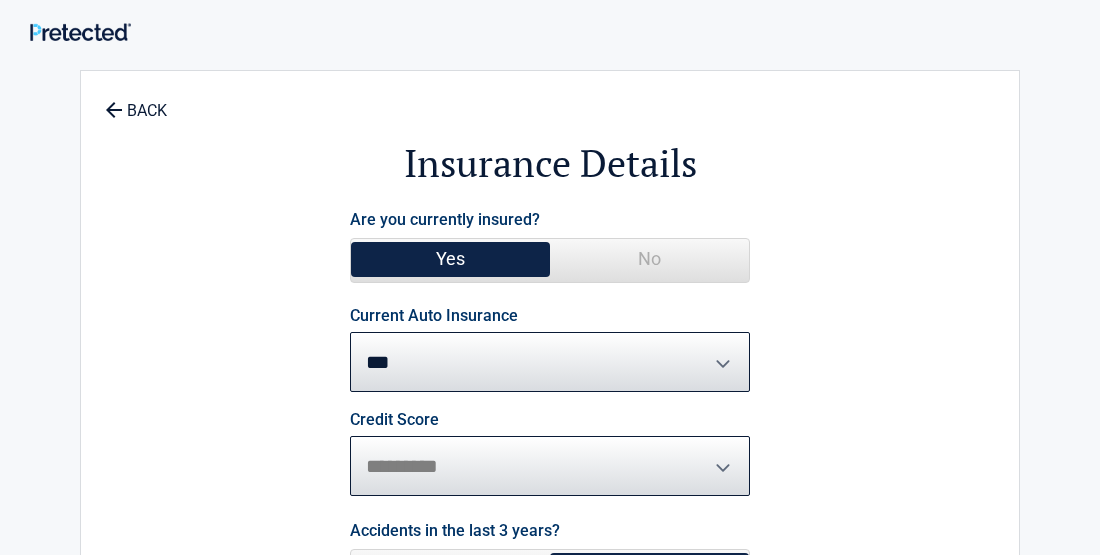 select on "****" 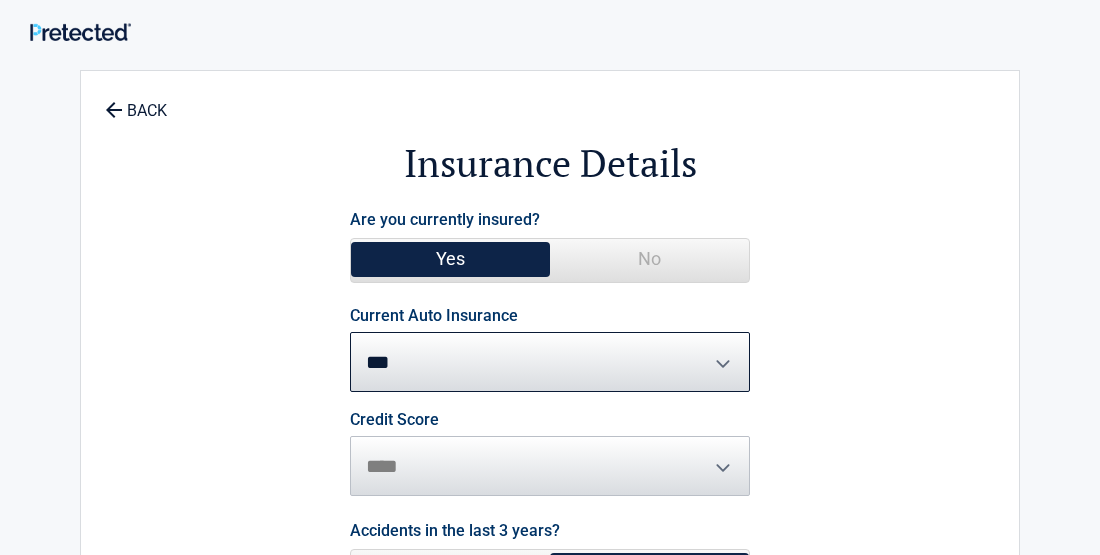 click on "**********" at bounding box center [550, 442] 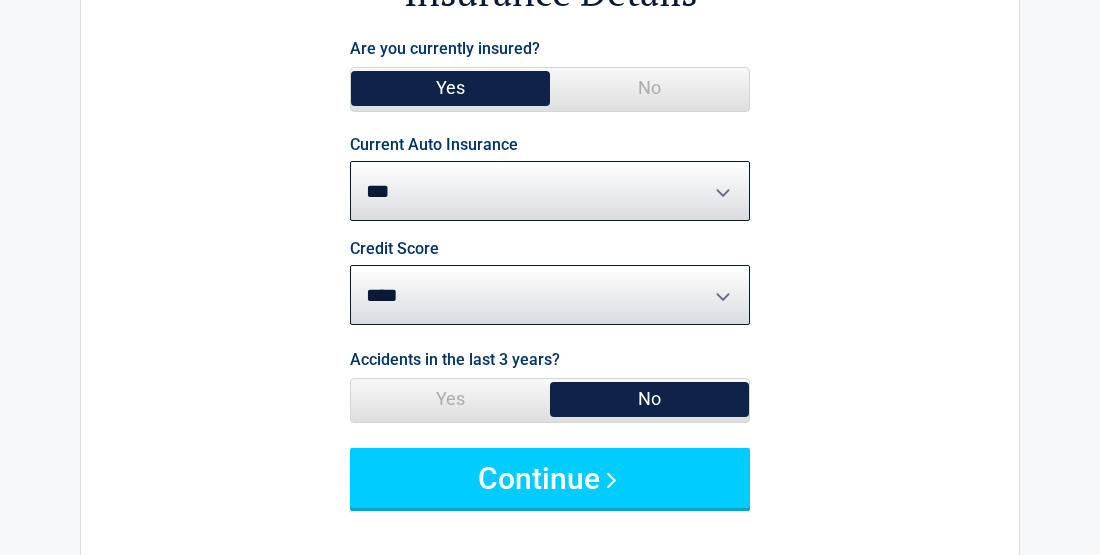 scroll, scrollTop: 280, scrollLeft: 0, axis: vertical 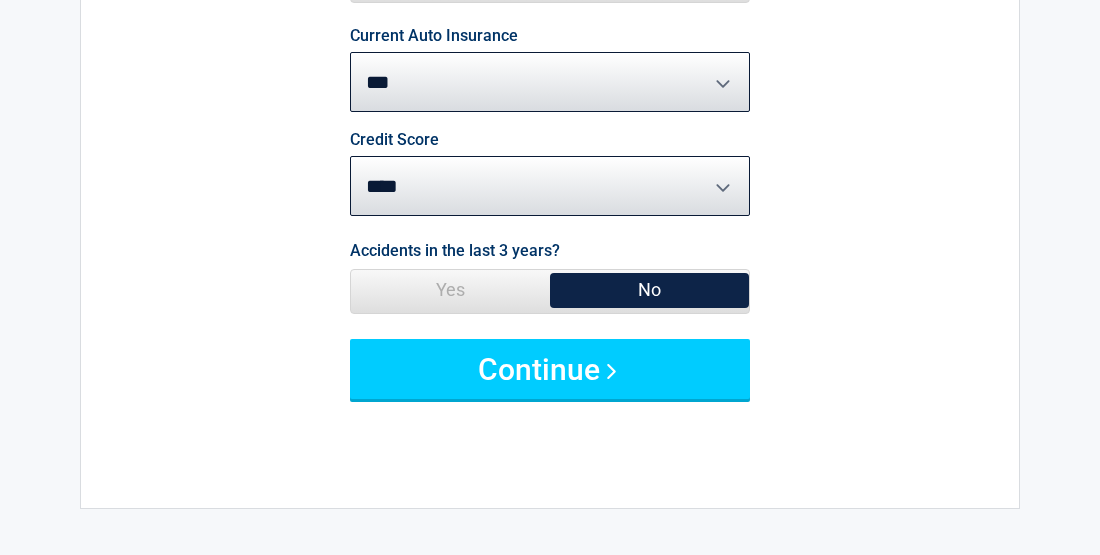 click on "No" at bounding box center (649, 290) 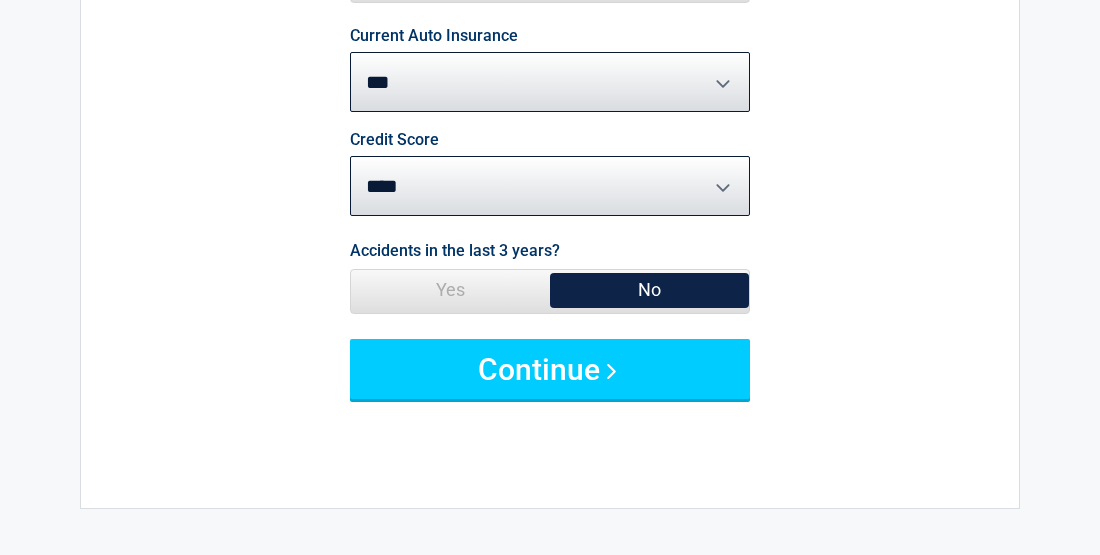 click on "No" at bounding box center [649, 290] 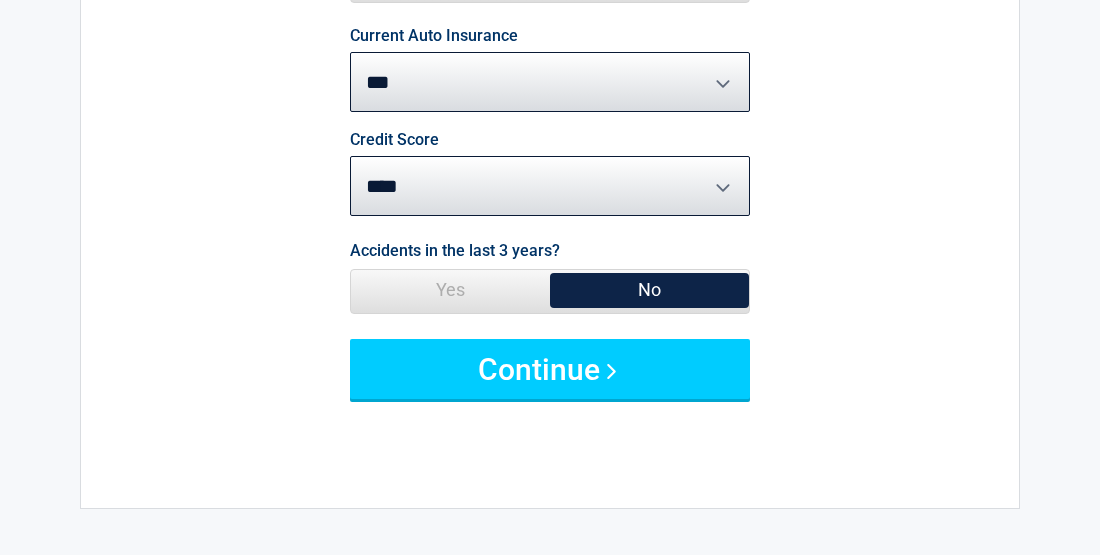 click on "No" at bounding box center (649, 290) 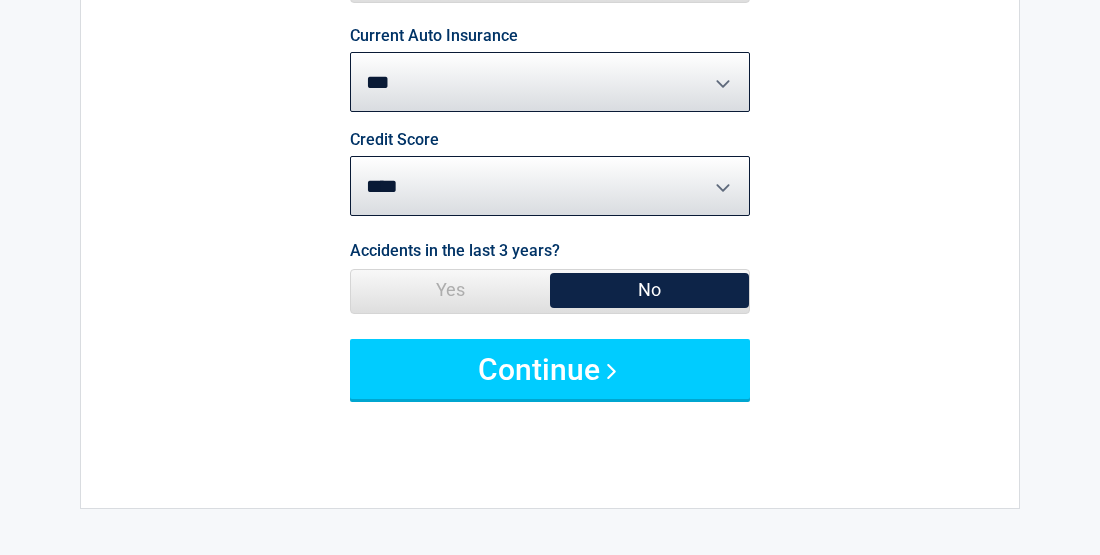 click on "No" at bounding box center (649, 290) 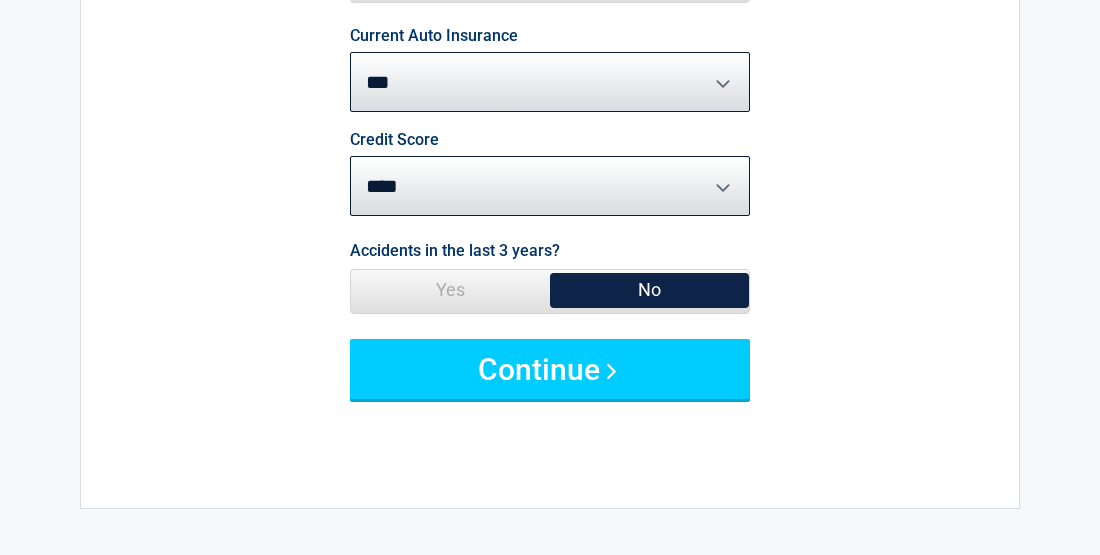 click on "No" at bounding box center [649, 290] 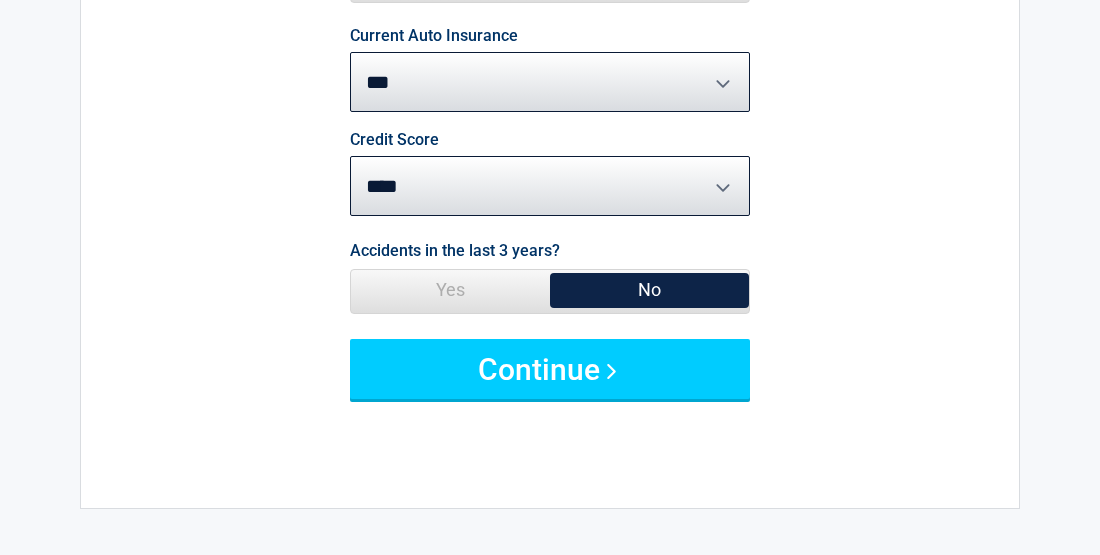 click on "No" at bounding box center [649, 290] 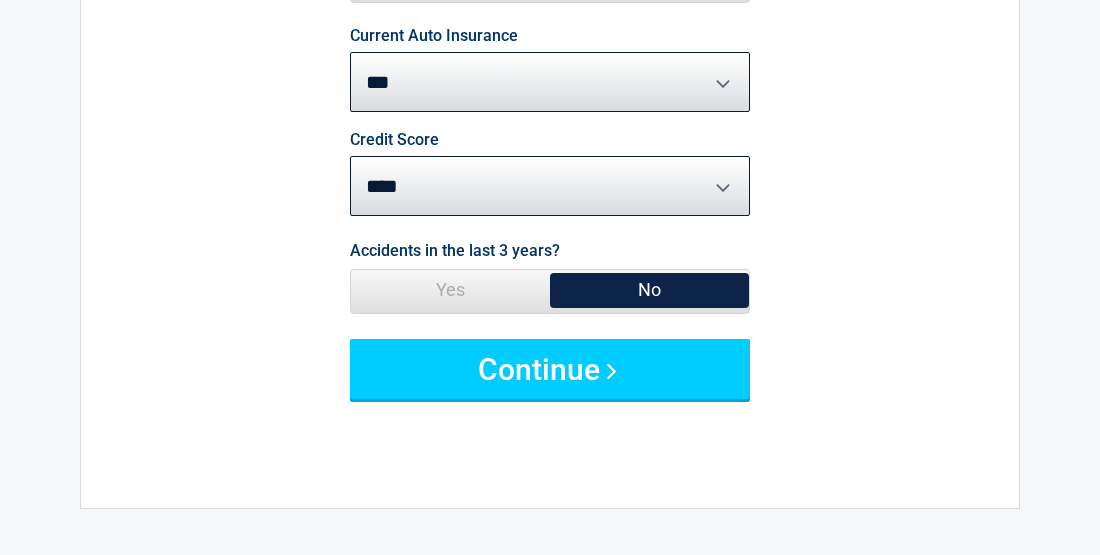 click on "No" at bounding box center (649, 290) 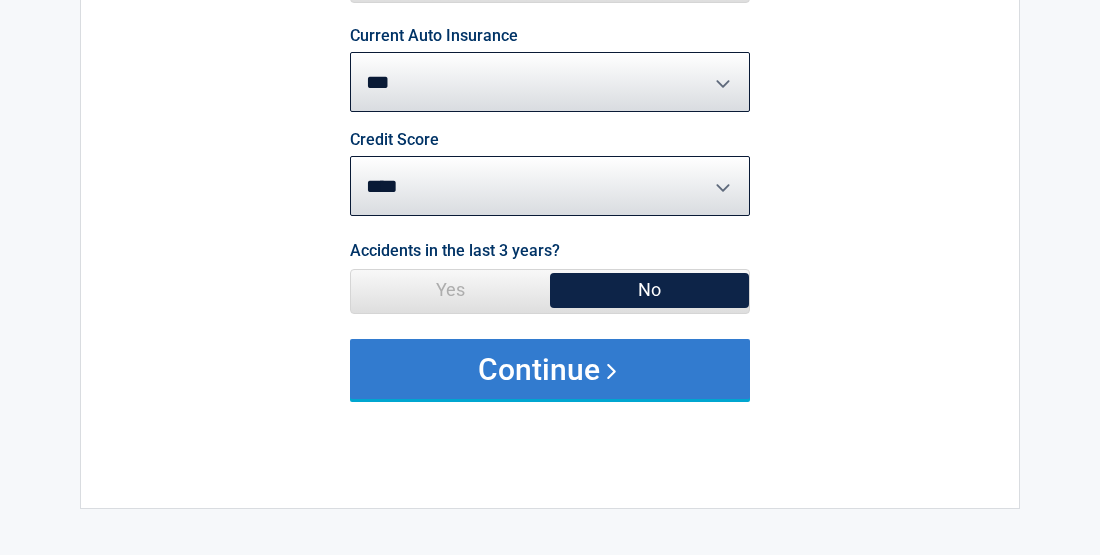click on "Continue" at bounding box center [550, 369] 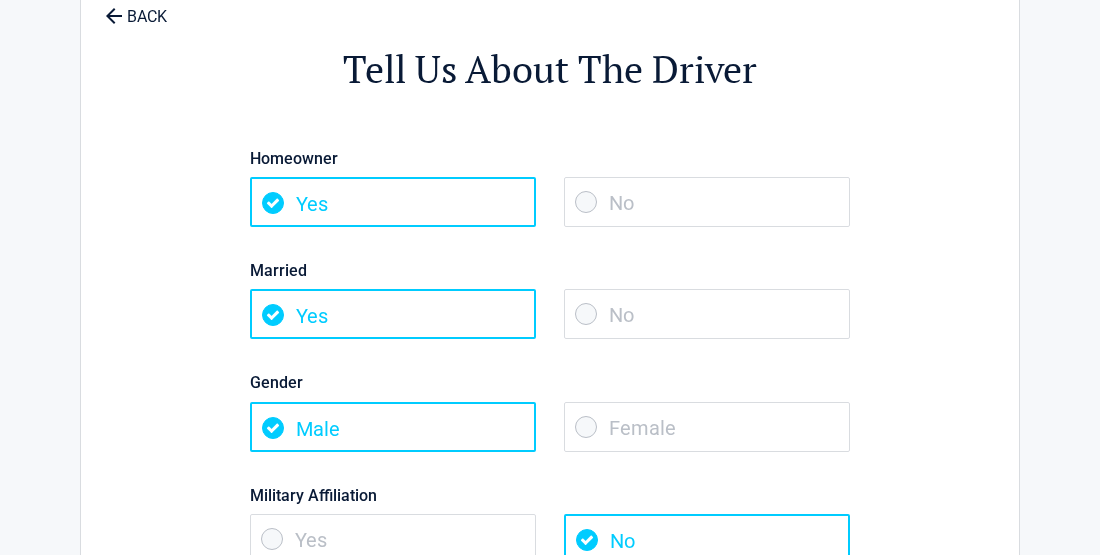 scroll, scrollTop: 0, scrollLeft: 0, axis: both 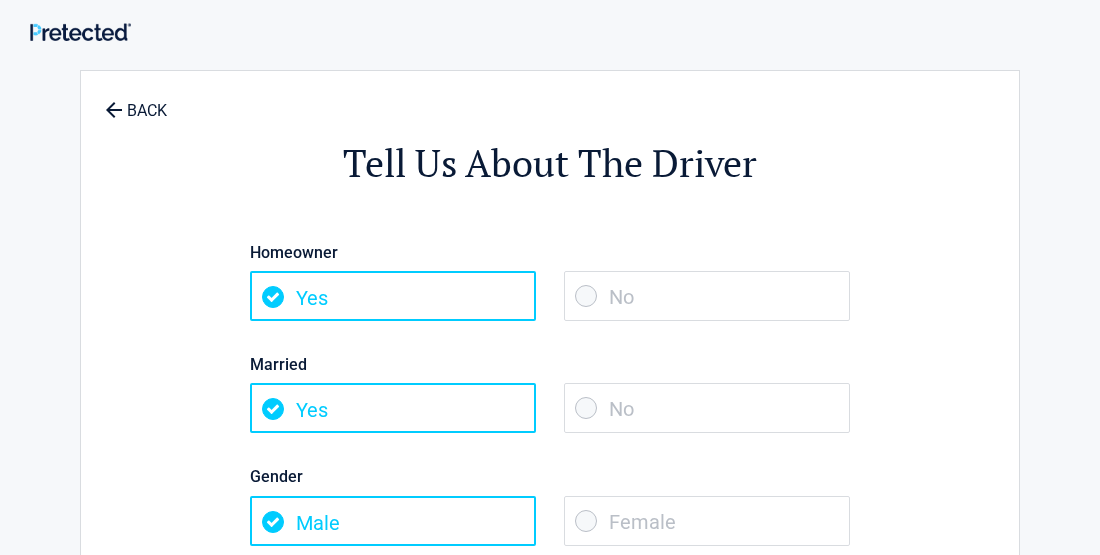 click on "No" at bounding box center (707, 296) 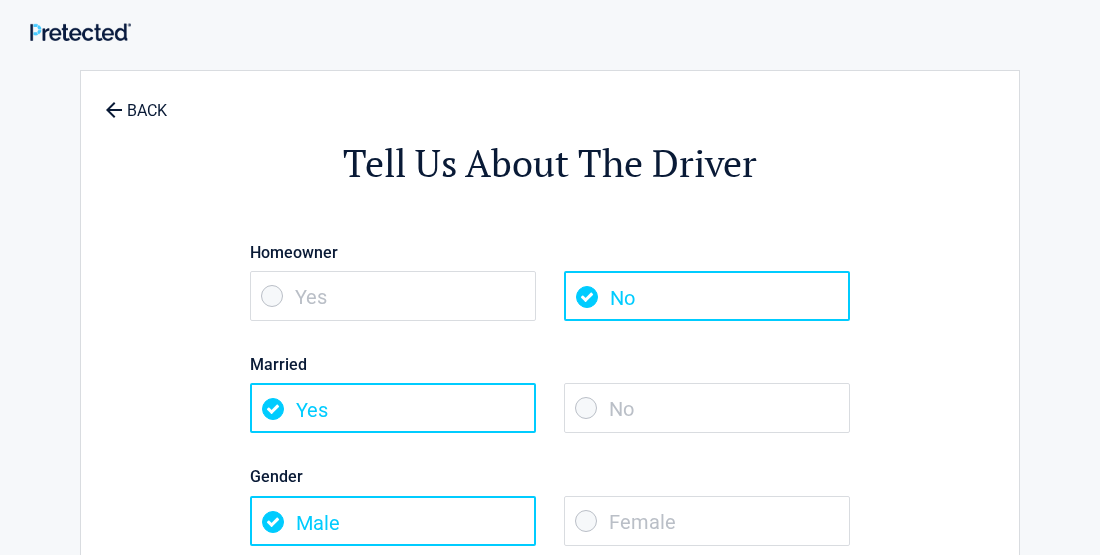 click on "No" at bounding box center [707, 408] 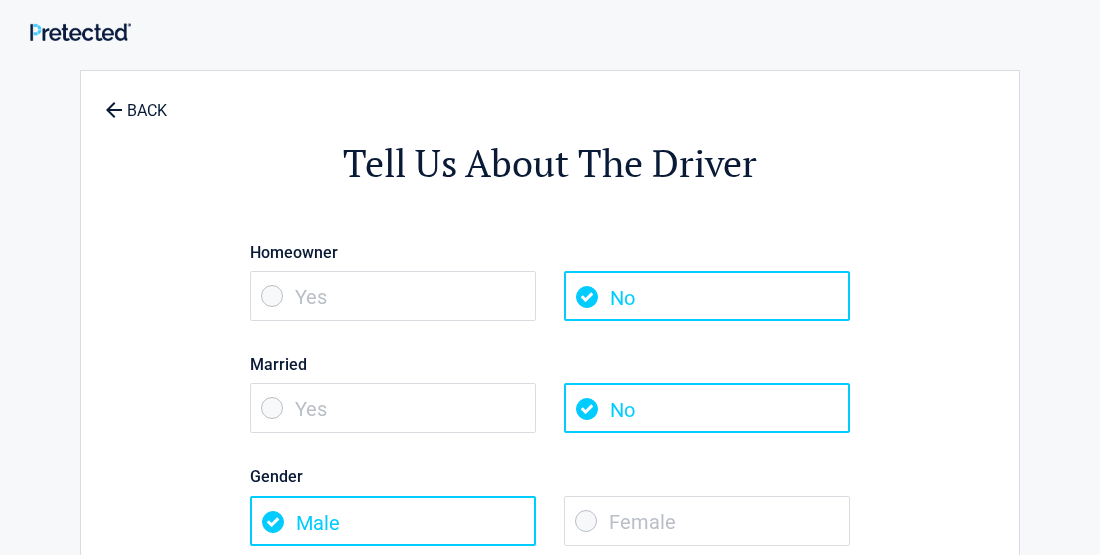 click on "Female" at bounding box center (707, 521) 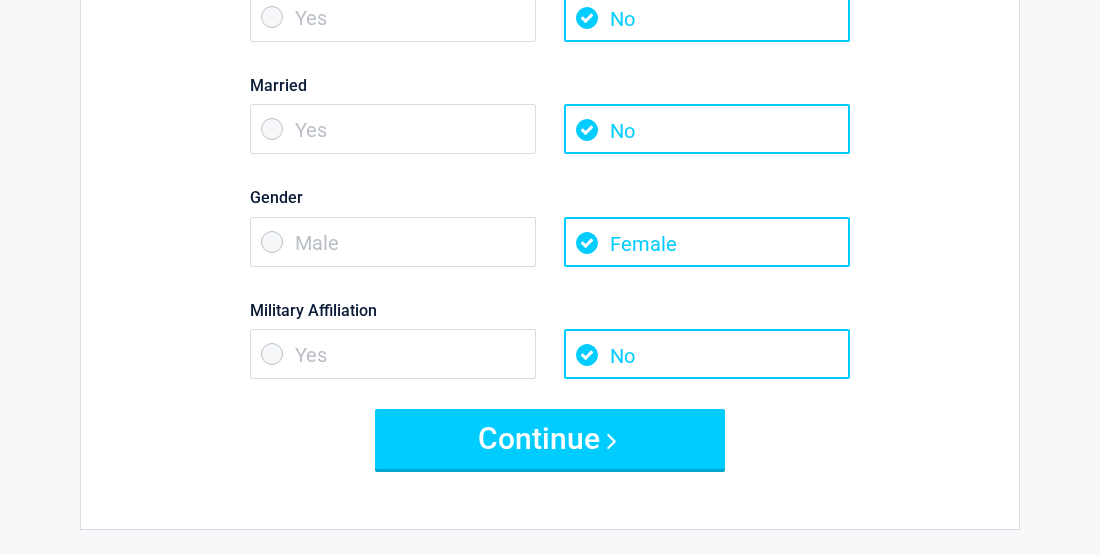 scroll, scrollTop: 320, scrollLeft: 0, axis: vertical 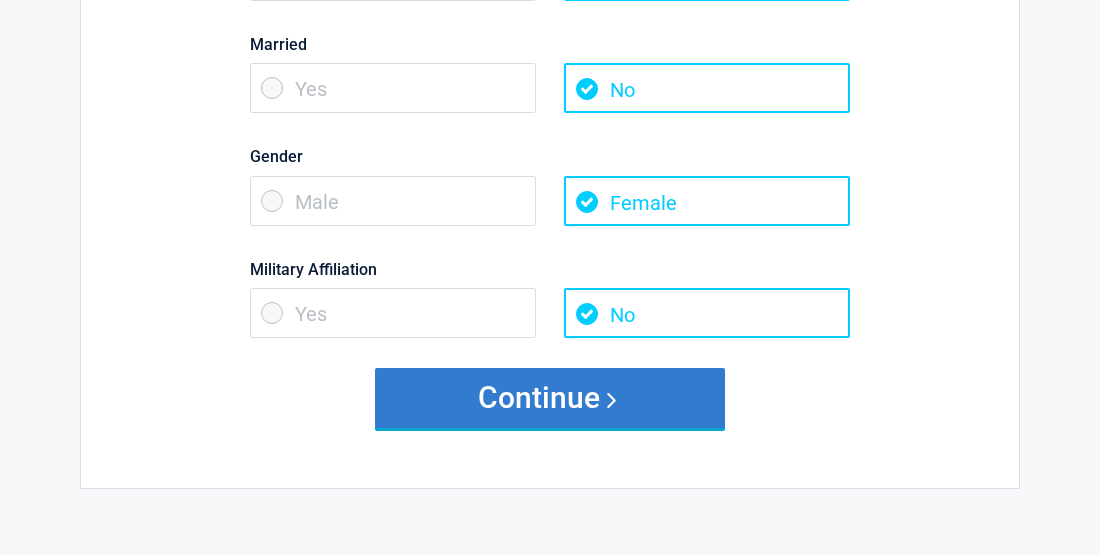 click on "Continue" at bounding box center (550, 398) 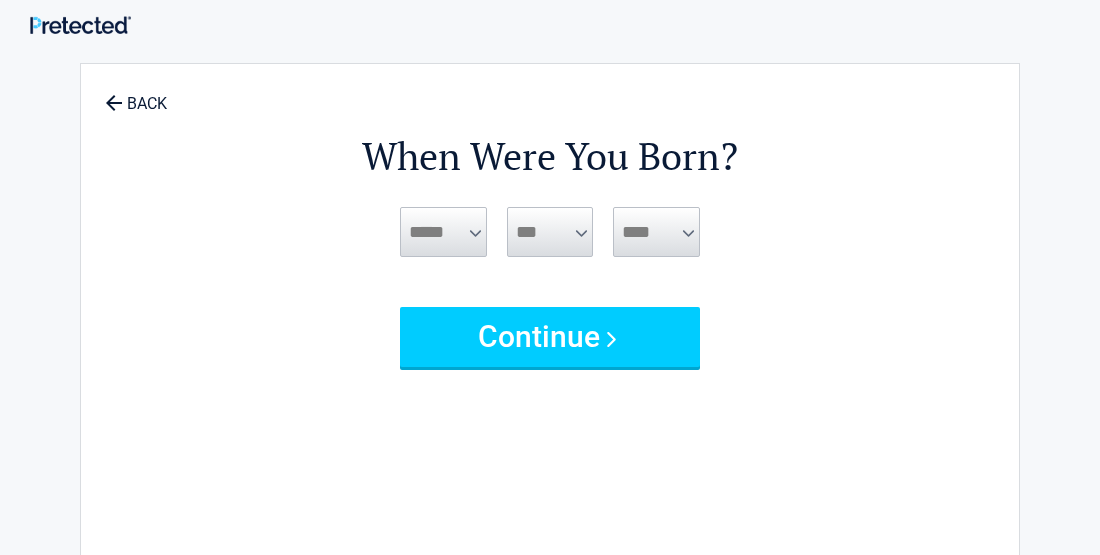 scroll, scrollTop: 0, scrollLeft: 0, axis: both 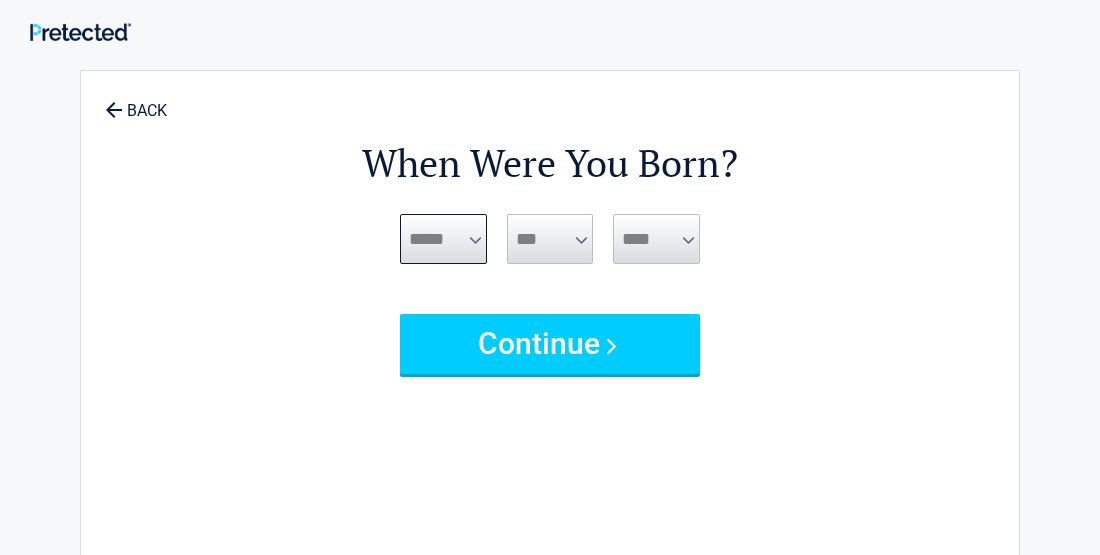 click on "*****
***
***
***
***
***
***
***
***
***
***
***
***" at bounding box center [443, 239] 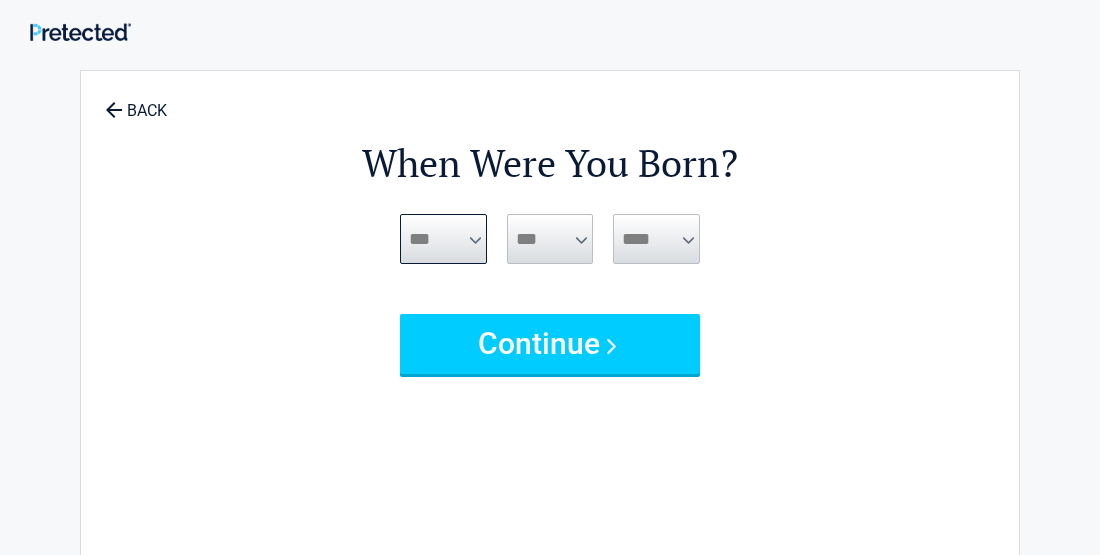 click on "*****
***
***
***
***
***
***
***
***
***
***
***
***" at bounding box center (443, 239) 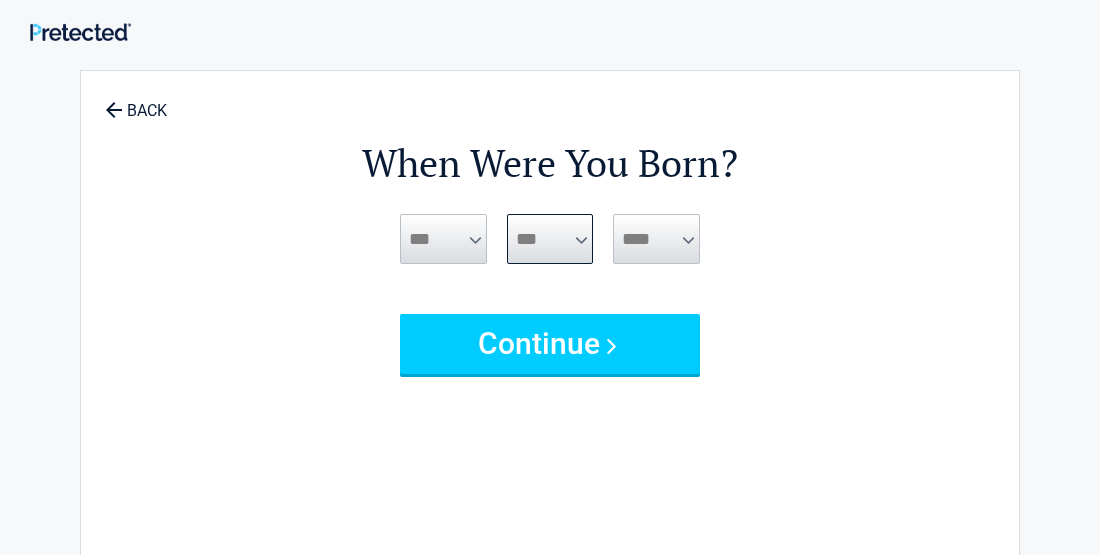 click on "*** * * * * * * * * * ** ** ** ** ** ** ** ** ** ** ** ** ** ** ** ** ** ** ** ** ** **" at bounding box center [550, 239] 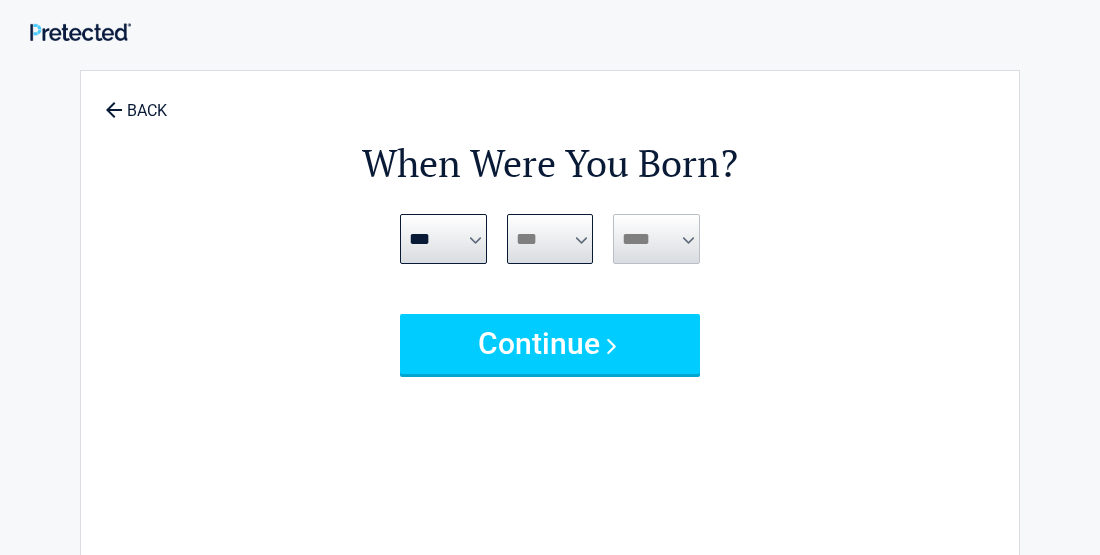 select on "**" 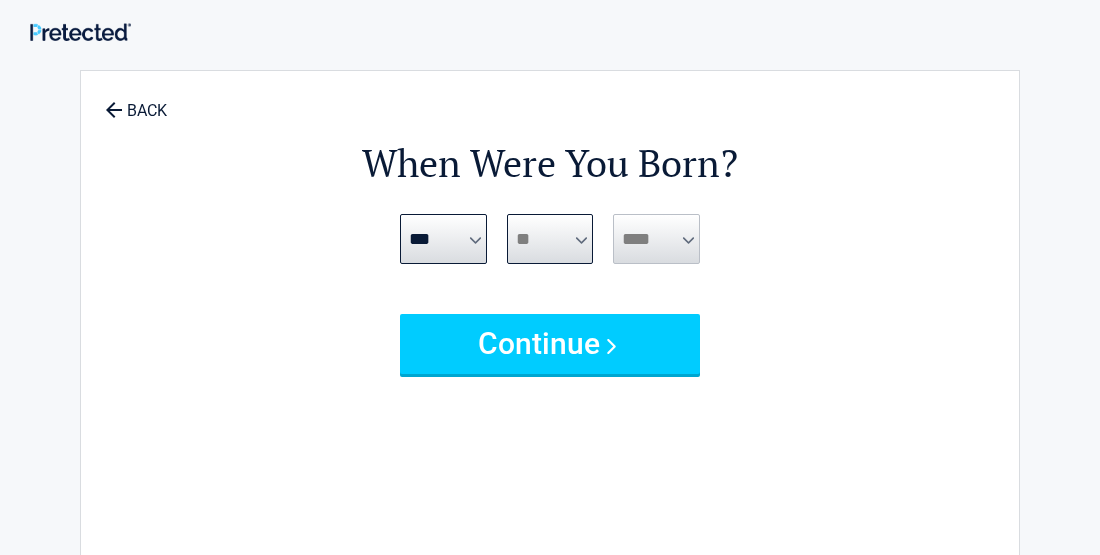 click on "*** * * * * * * * * * ** ** ** ** ** ** ** ** ** ** ** ** ** ** ** ** ** ** ** ** ** **" at bounding box center [550, 239] 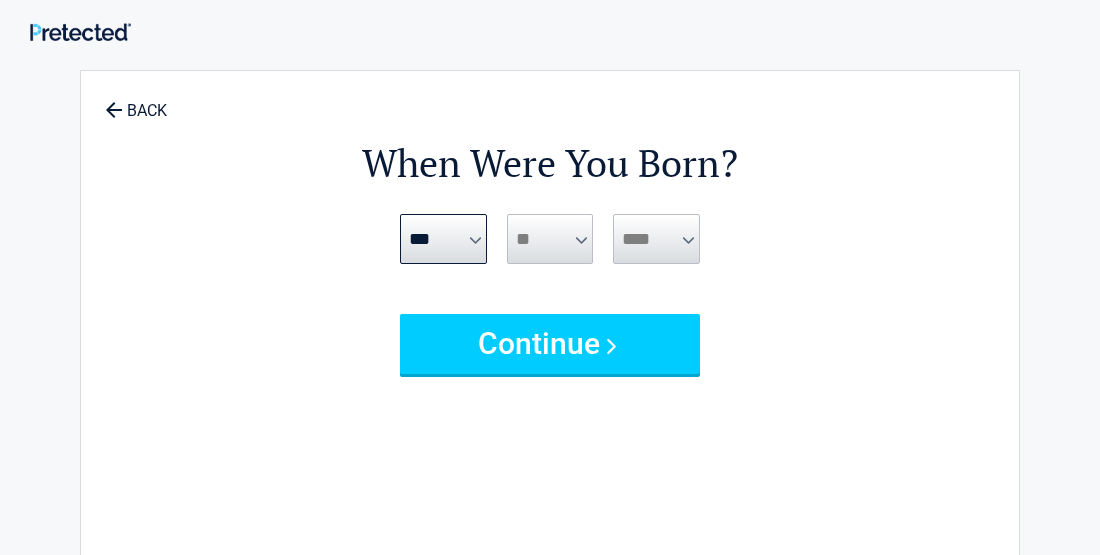 click on "****
****
****
****
****
****
****
****
****
****
****
****
****
****
****
****
****
****
****
****
****
****
****
****
****
****
****
****
****
****
****
****
****
****
****
****
****
****
****
****
****
****
****
****
****
****
****
****
****
****
****
****
****
****
****
****
****
****
****
****
****
****
**** ****" at bounding box center [656, 239] 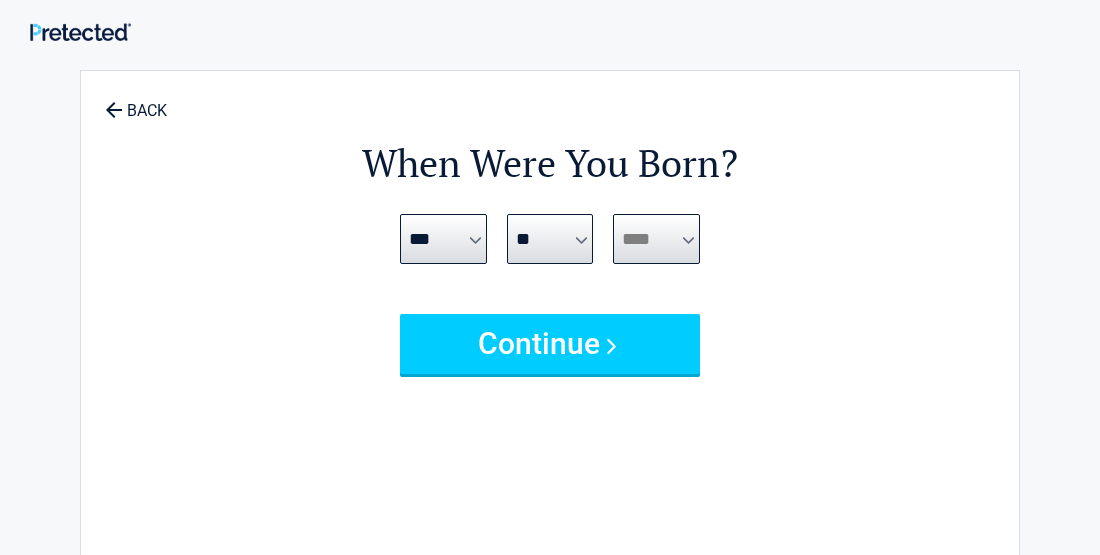 click on "****
****
****
****
****
****
****
****
****
****
****
****
****
****
****
****
****
****
****
****
****
****
****
****
****
****
****
****
****
****
****
****
****
****
****
****
****
****
****
****
****
****
****
****
****
****
****
****
****
****
****
****
****
****
****
****
****
****
****
****
****
****
****
****" at bounding box center (656, 239) 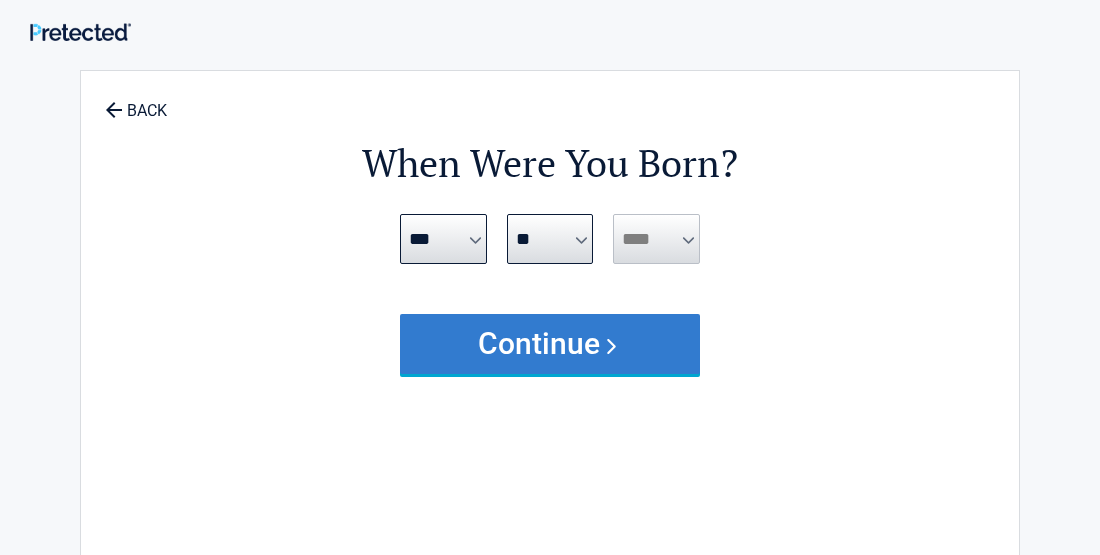 click on "Continue" at bounding box center [550, 344] 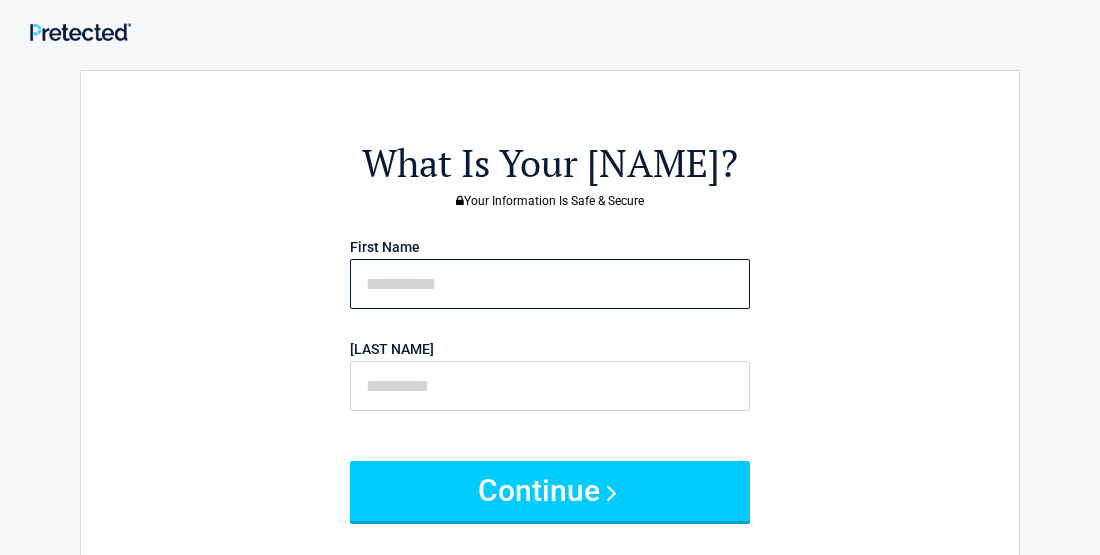 click at bounding box center [550, 284] 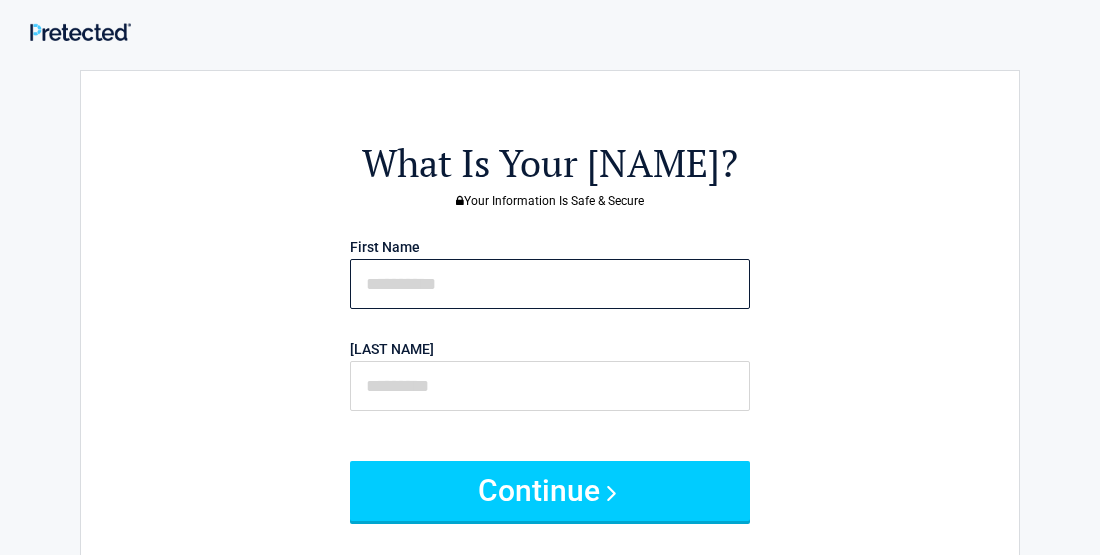 click at bounding box center [550, 284] 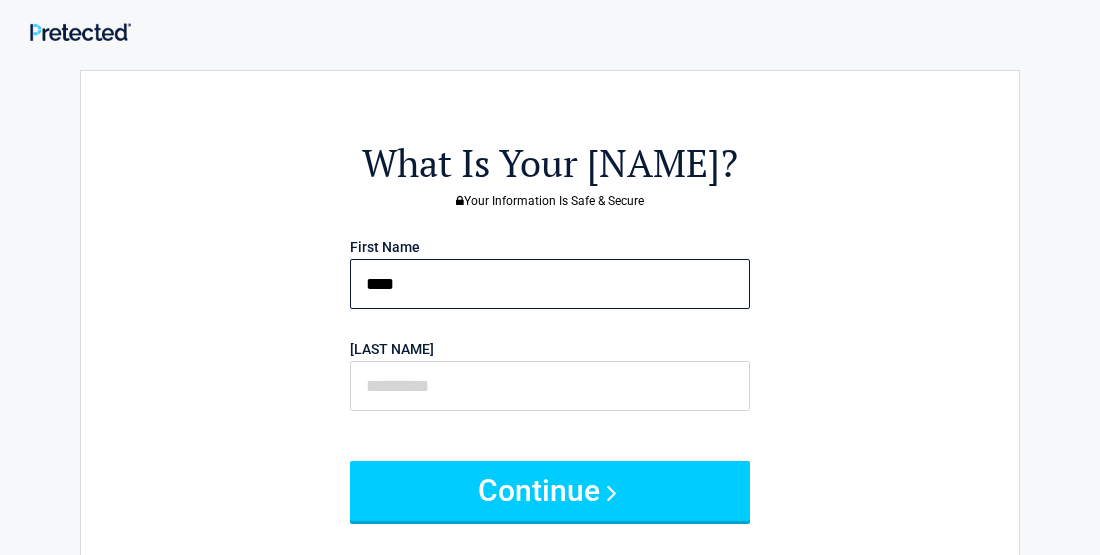 type on "****" 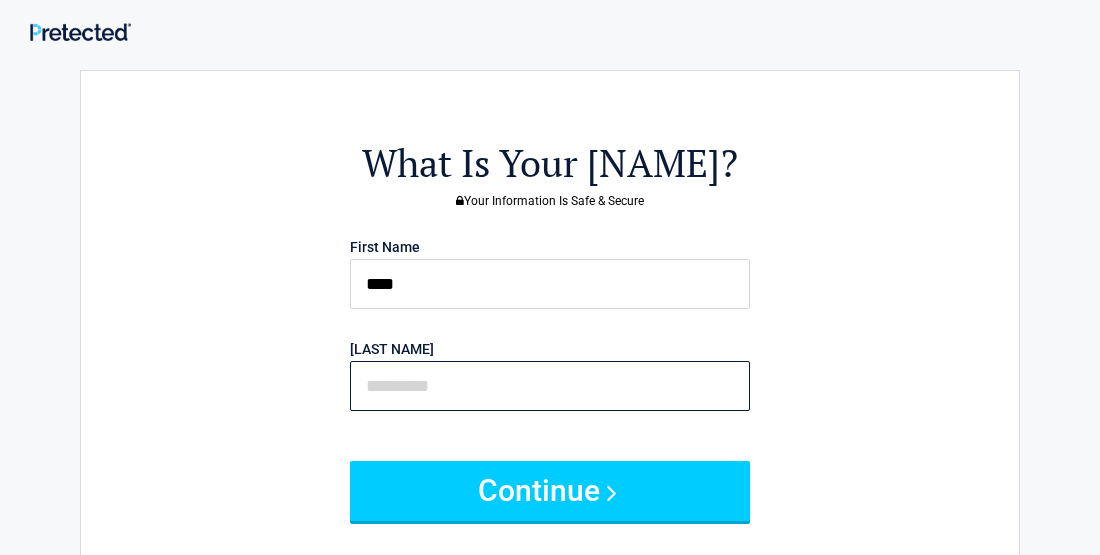 click at bounding box center [550, 386] 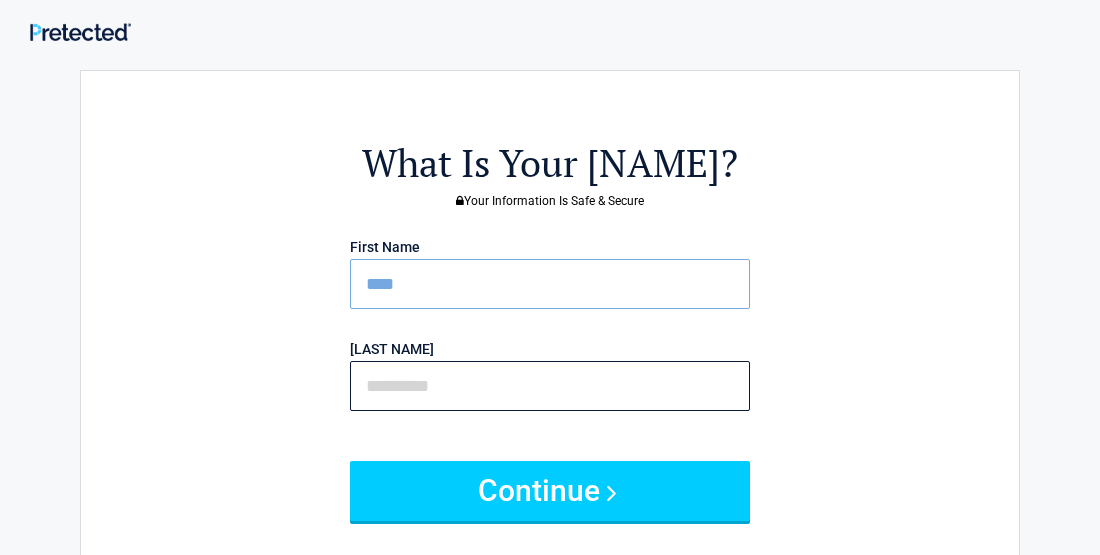click at bounding box center (550, 386) 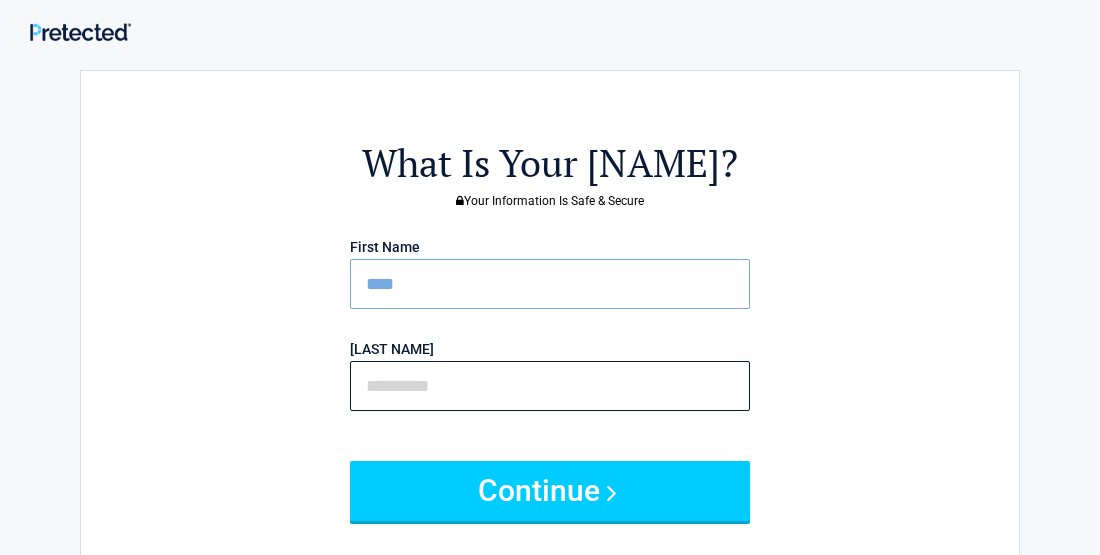 type on "*****" 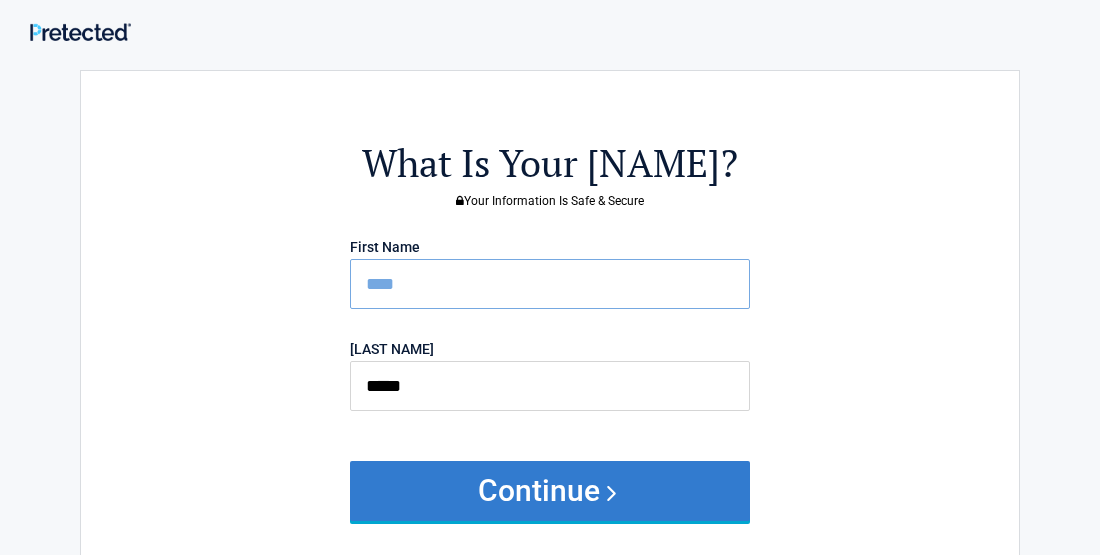 click on "Continue" at bounding box center [550, 491] 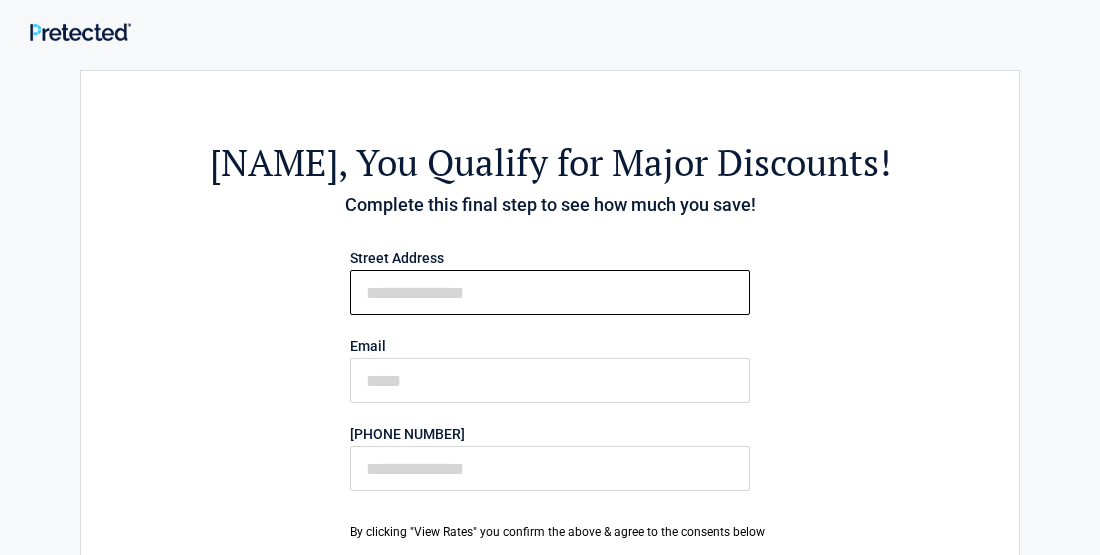 click on "[FIRST_NAME]" at bounding box center (550, 292) 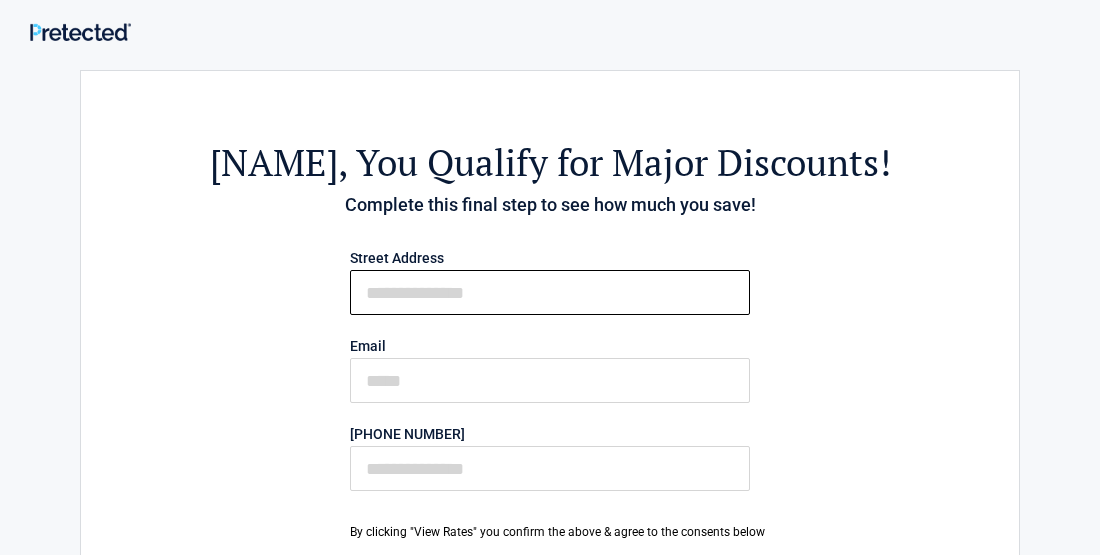 type on "**********" 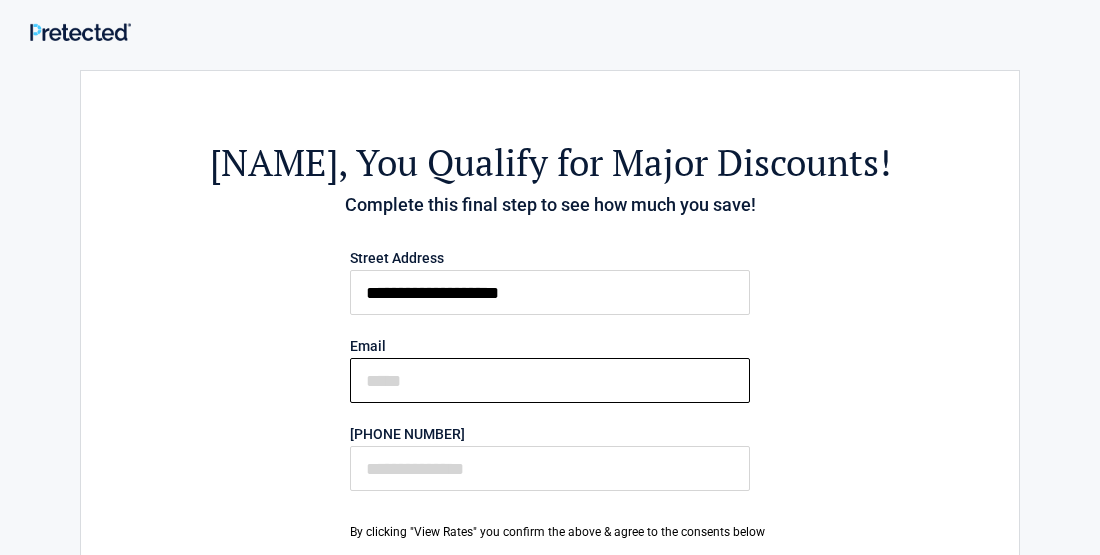 click on "[EMAIL]" at bounding box center [550, 380] 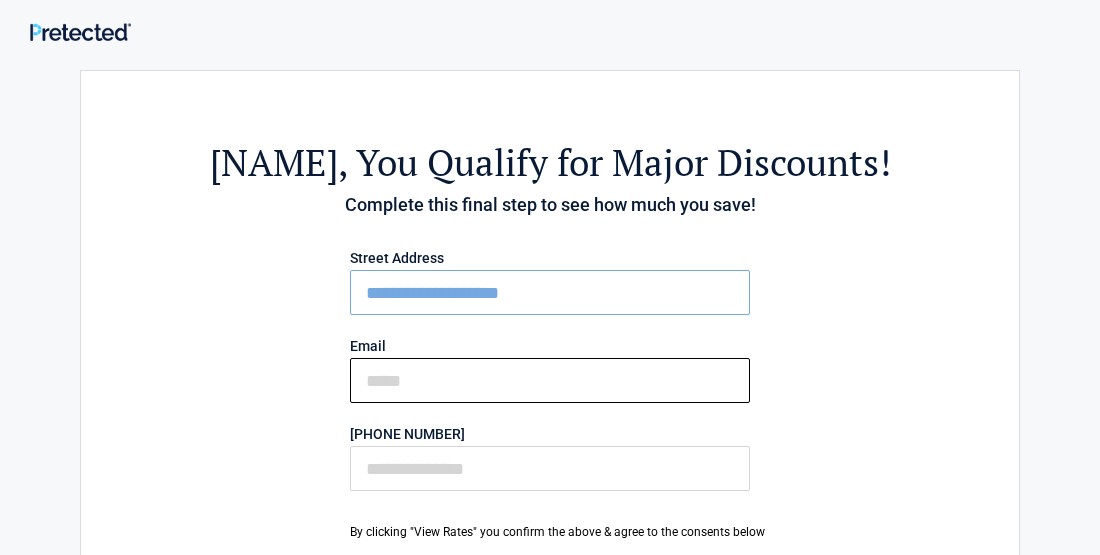 type on "**********" 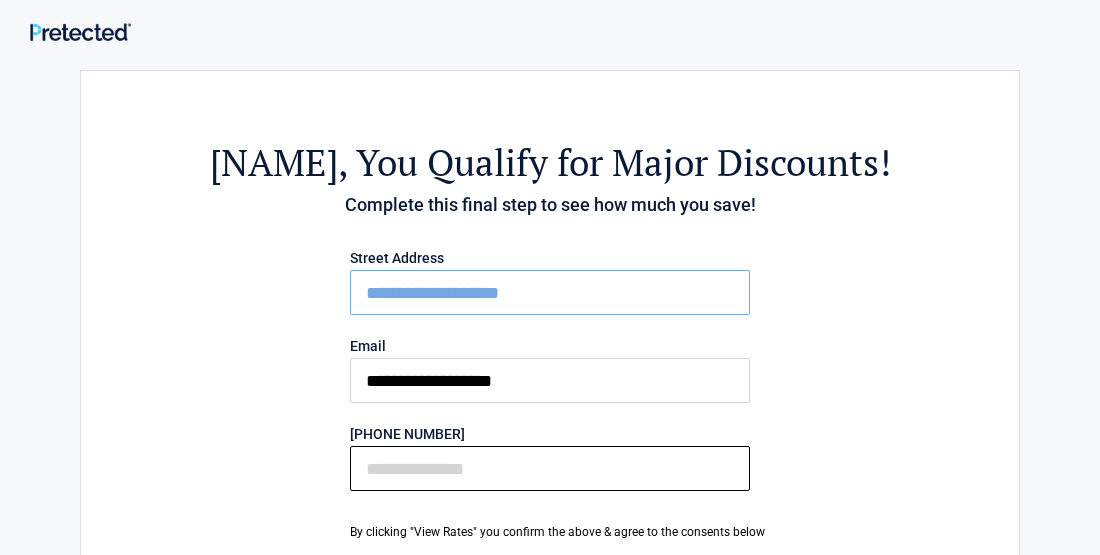click on "[PHONE_NUMBER]" at bounding box center [550, 468] 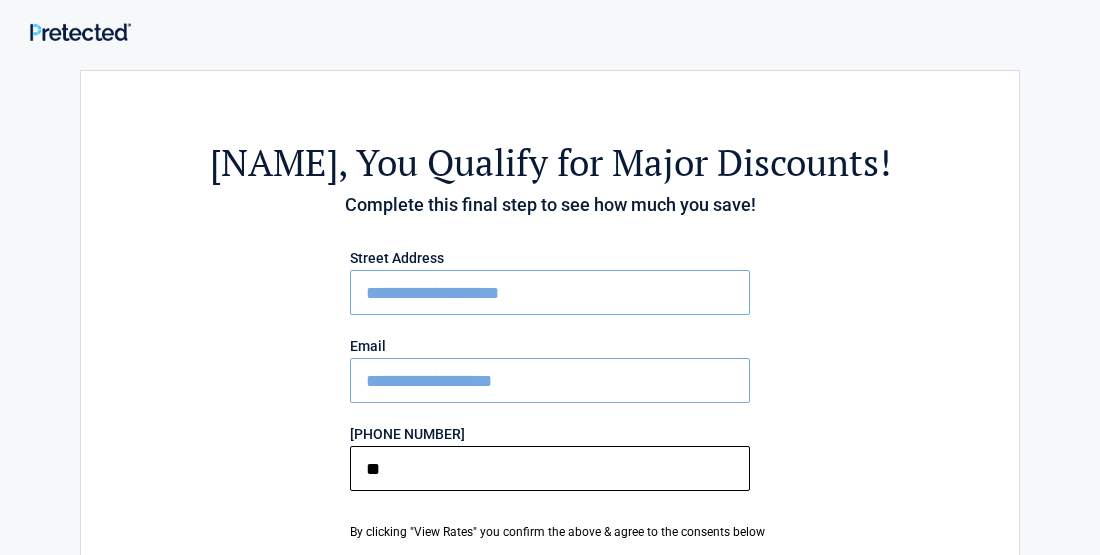 type on "**" 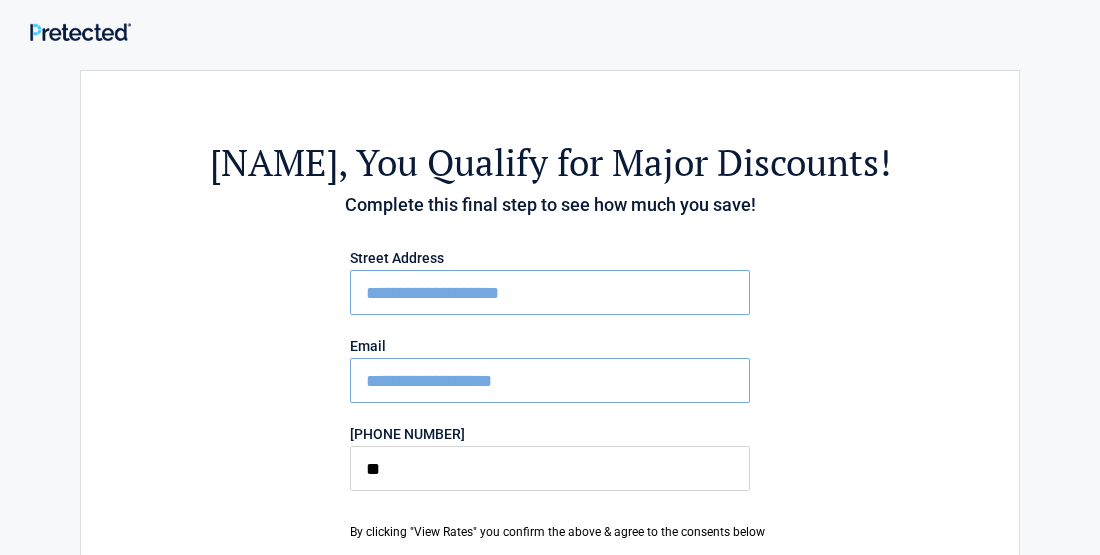 click on "**********" at bounding box center [550, 380] 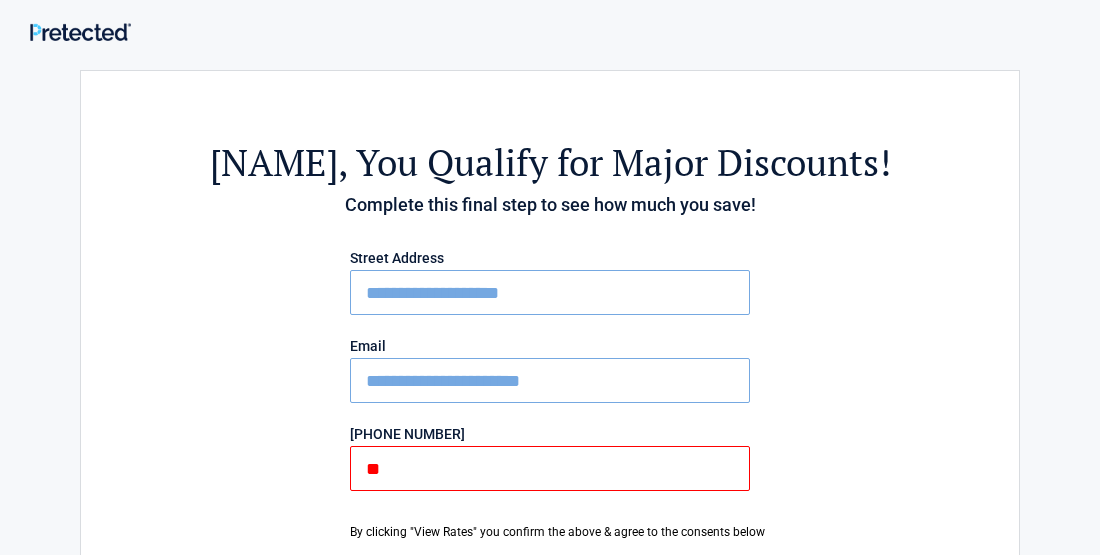 click on "Complete this final step to see how much you save!" at bounding box center [550, 205] 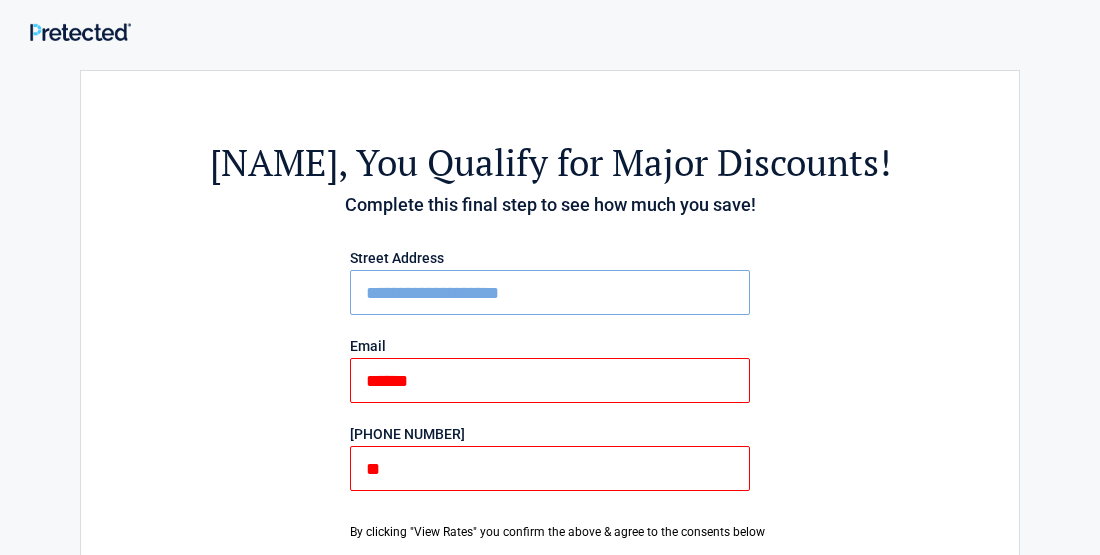 type on "**********" 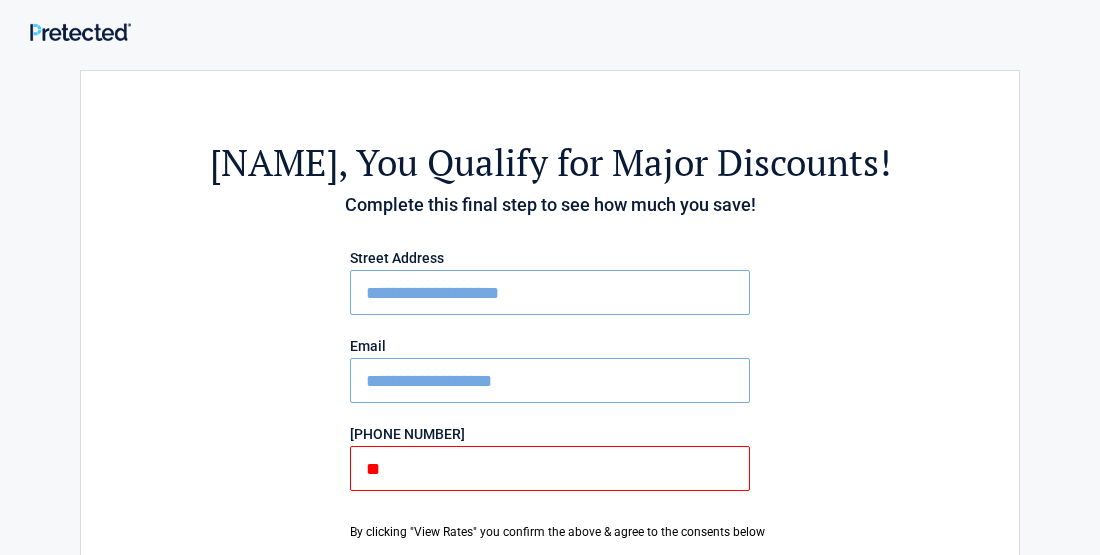 click on "**" at bounding box center [550, 468] 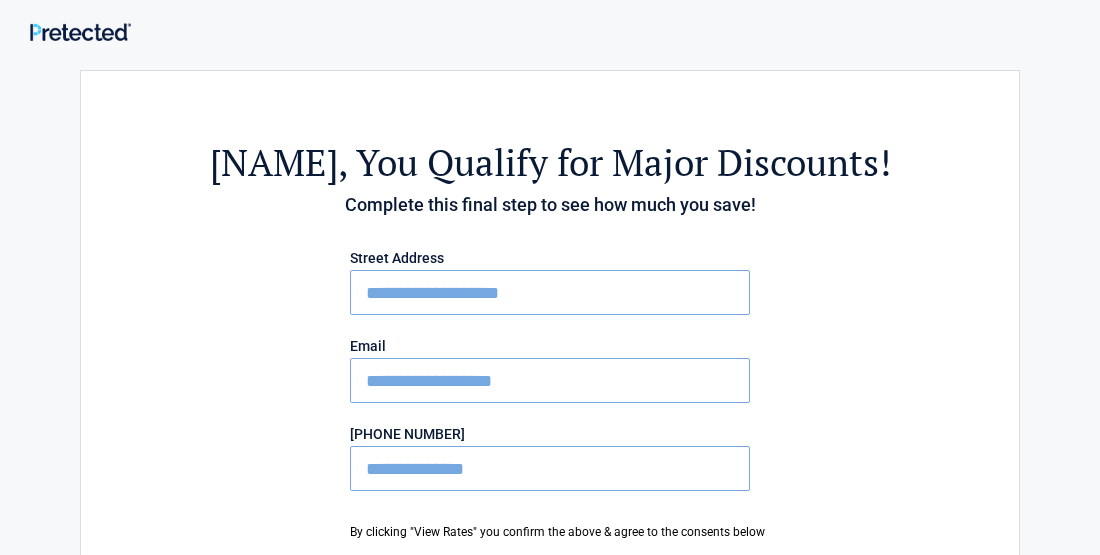 type on "**********" 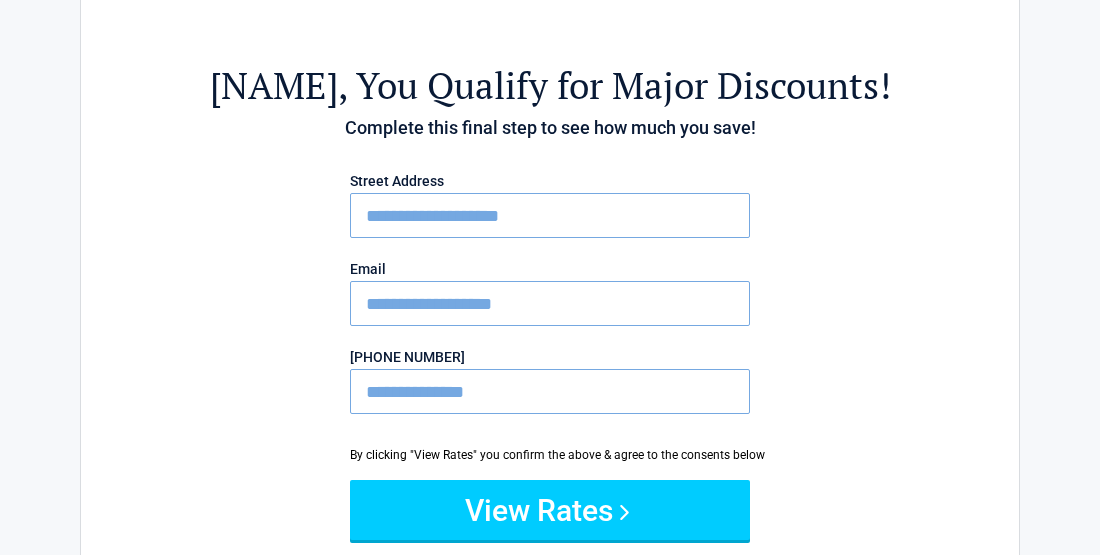 scroll, scrollTop: 80, scrollLeft: 0, axis: vertical 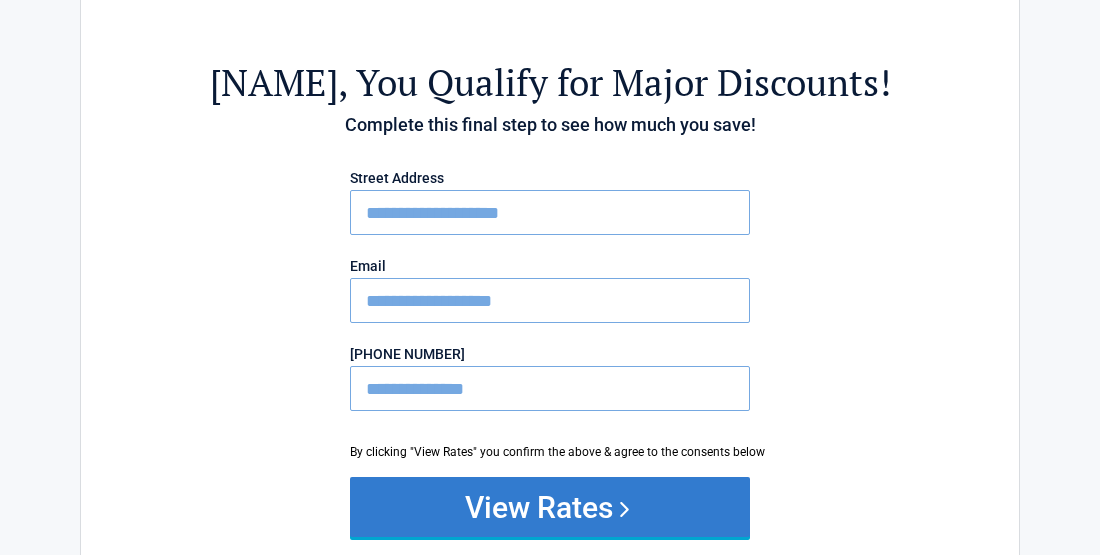 click on "View Rates" at bounding box center (550, 507) 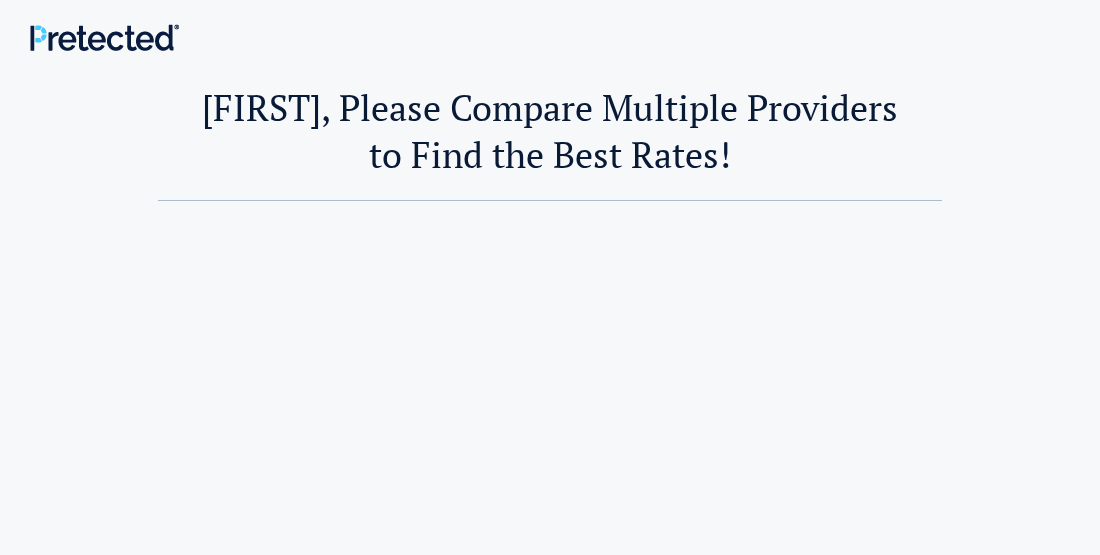 scroll, scrollTop: 0, scrollLeft: 0, axis: both 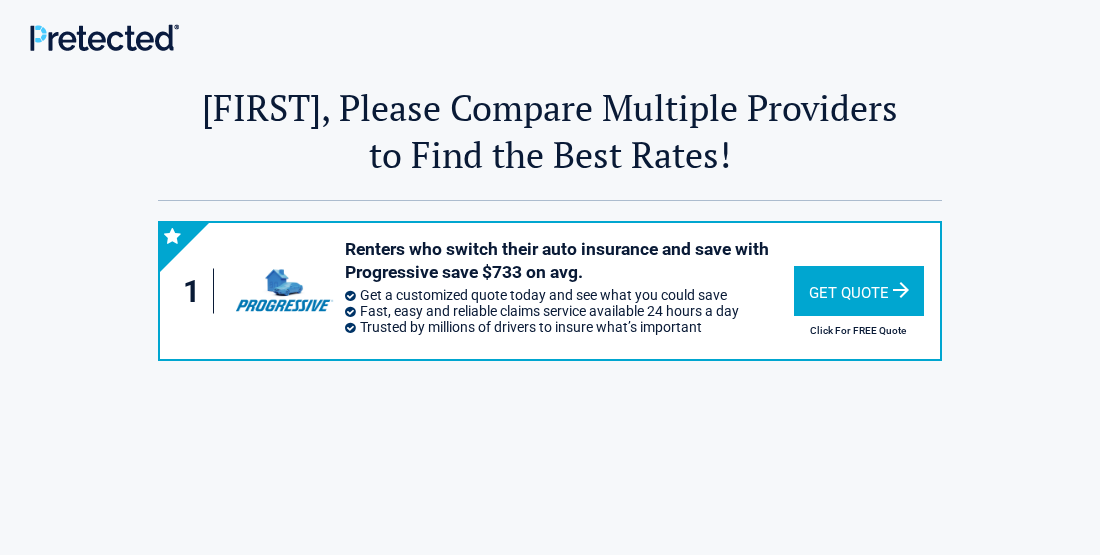 click on "Get Quote" at bounding box center (859, 291) 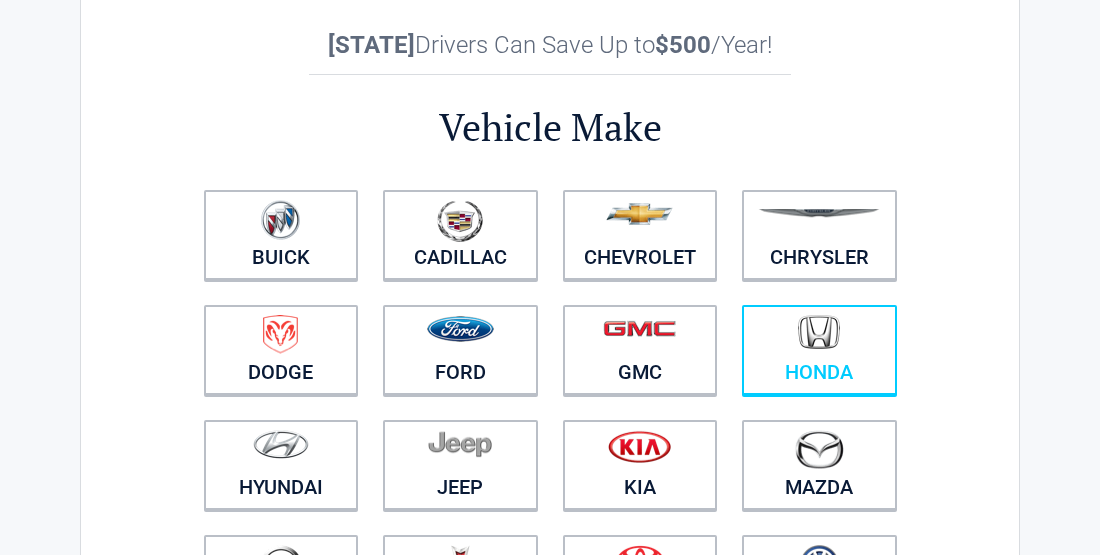 scroll, scrollTop: 80, scrollLeft: 0, axis: vertical 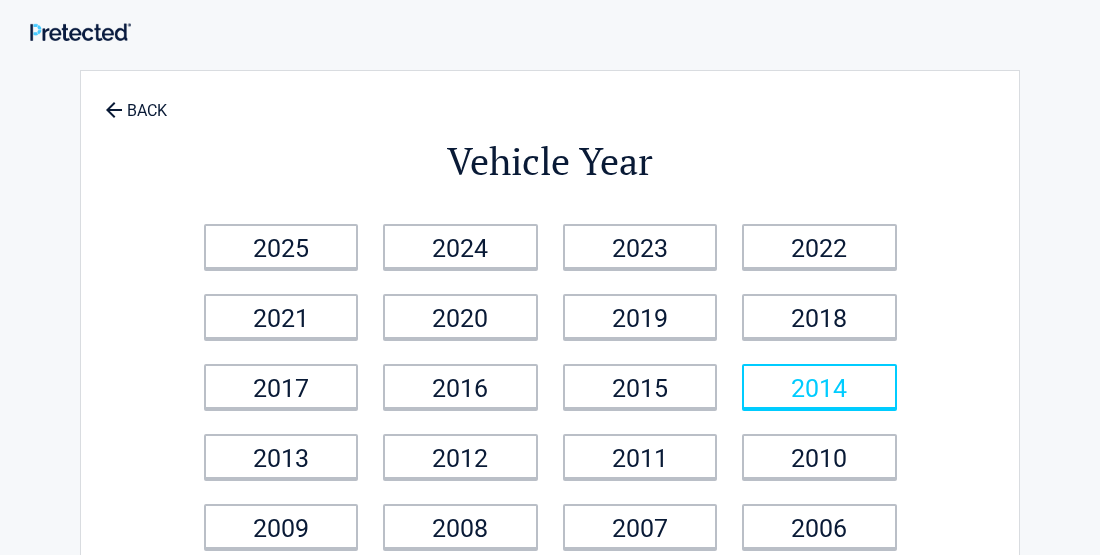 click on "[YEAR]" at bounding box center [819, 386] 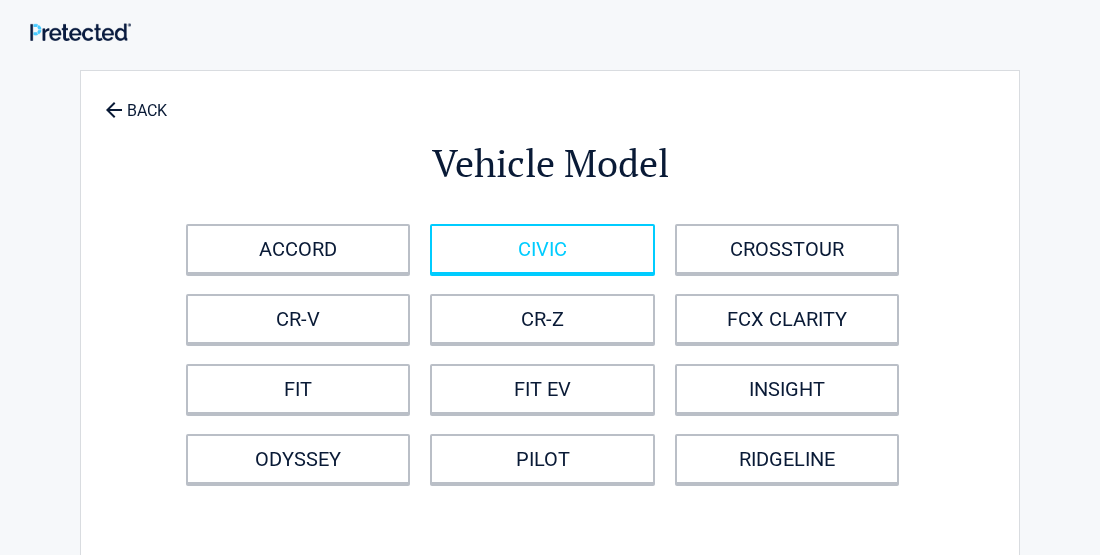 click on "CIVIC" at bounding box center [542, 249] 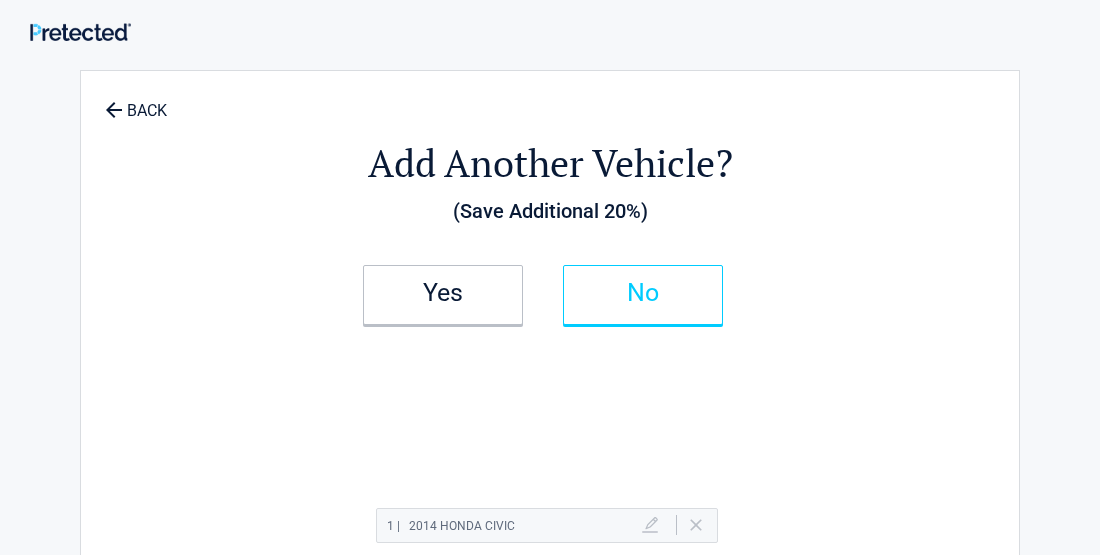 click on "No" at bounding box center (643, 293) 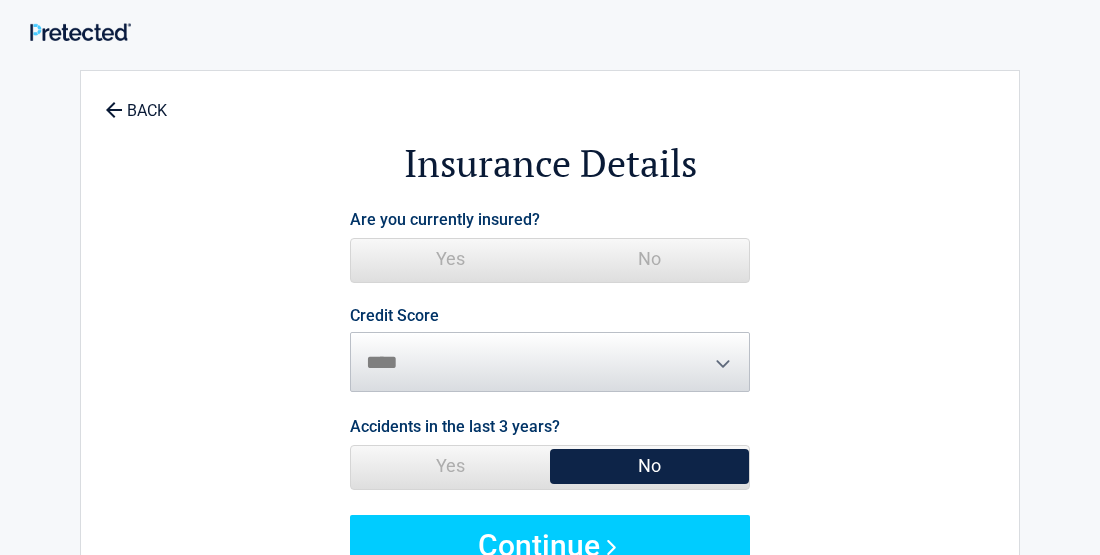 click on "Yes" at bounding box center (450, 259) 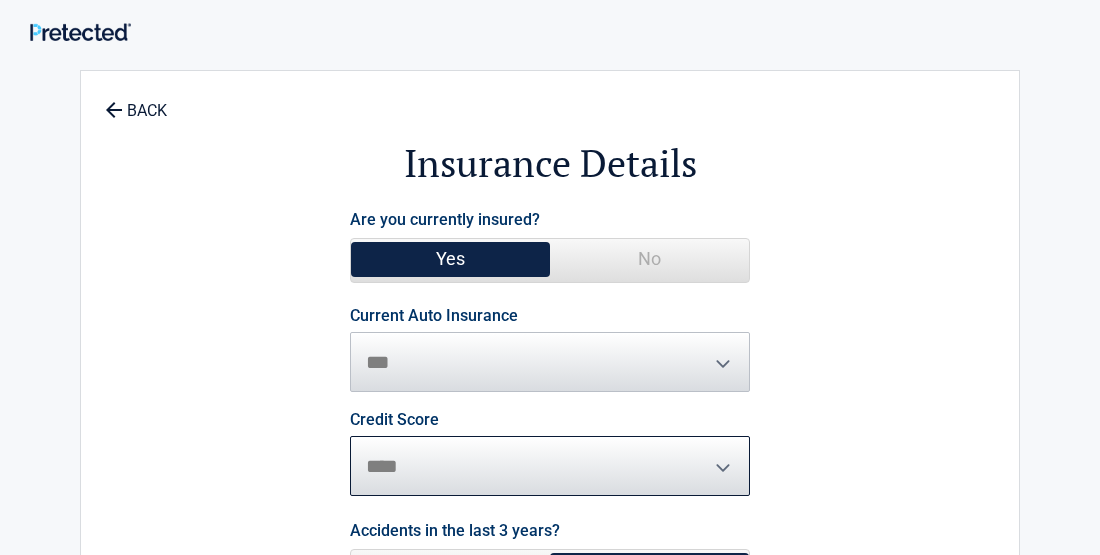 click on "*********
****
*******
****" at bounding box center (550, 466) 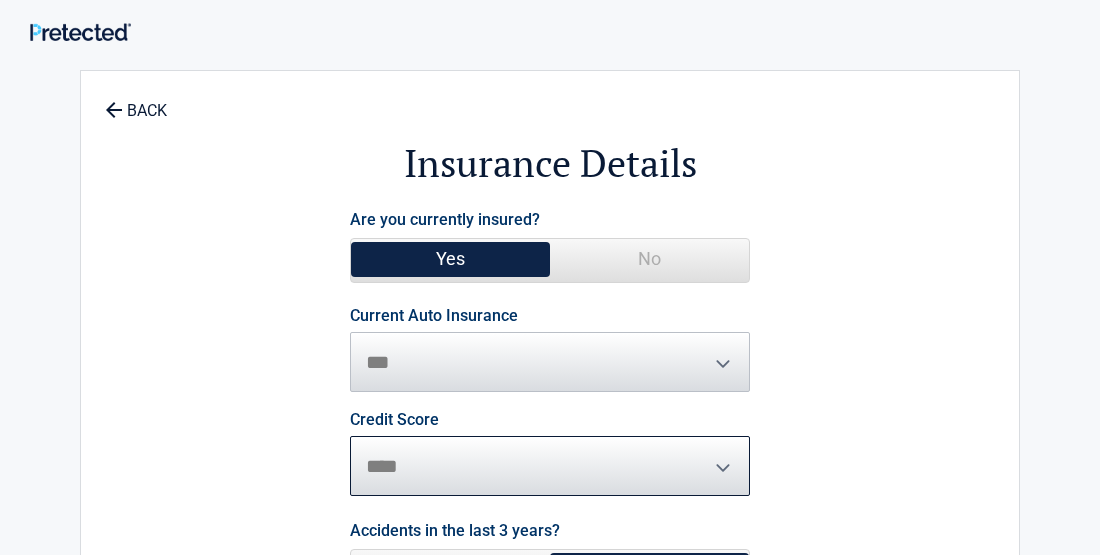 select on "*********" 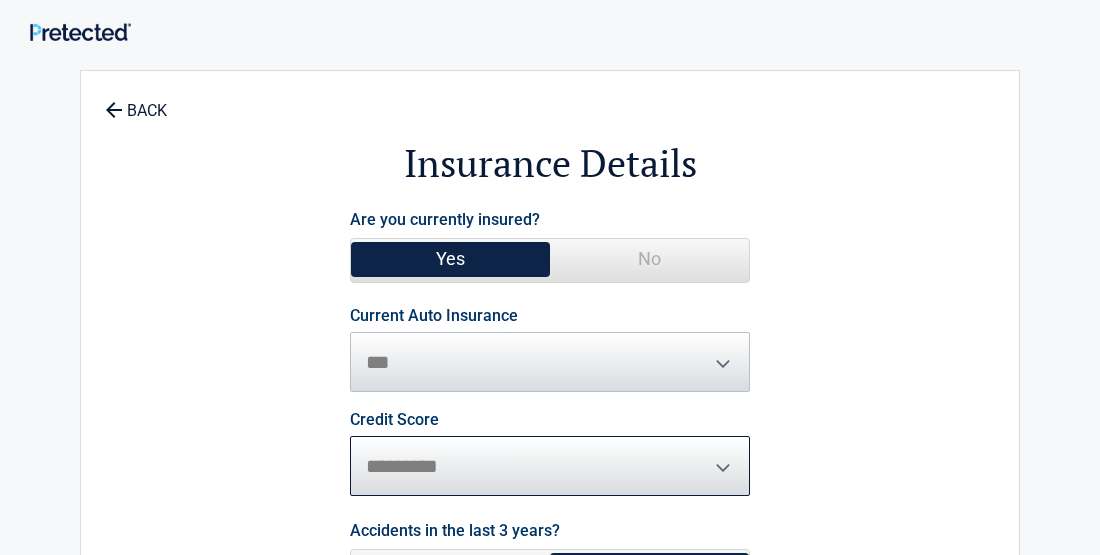 click on "*********
****
*******
****" at bounding box center (550, 466) 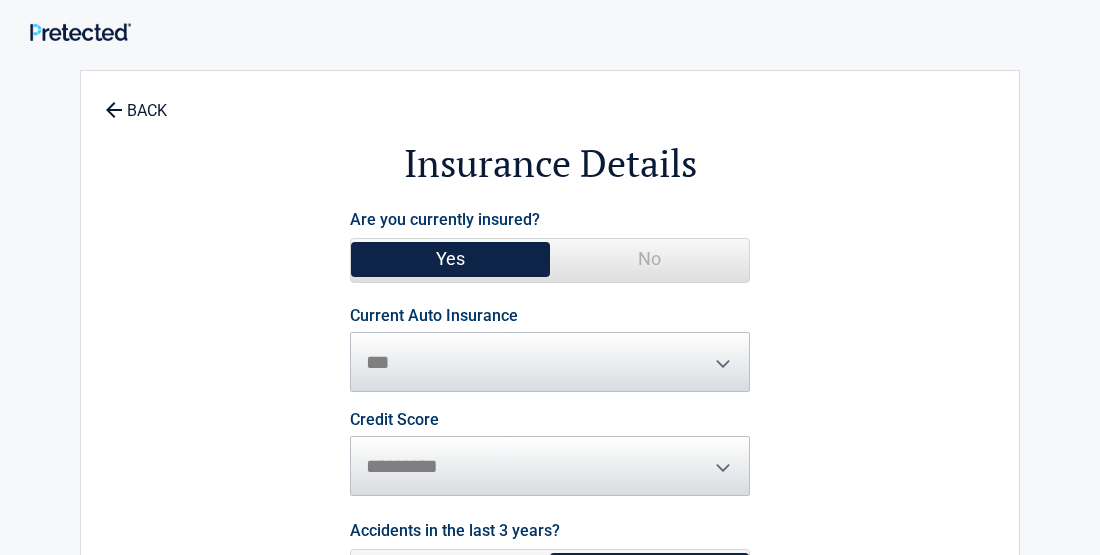 click on "Current Auto Insurance" at bounding box center [434, 316] 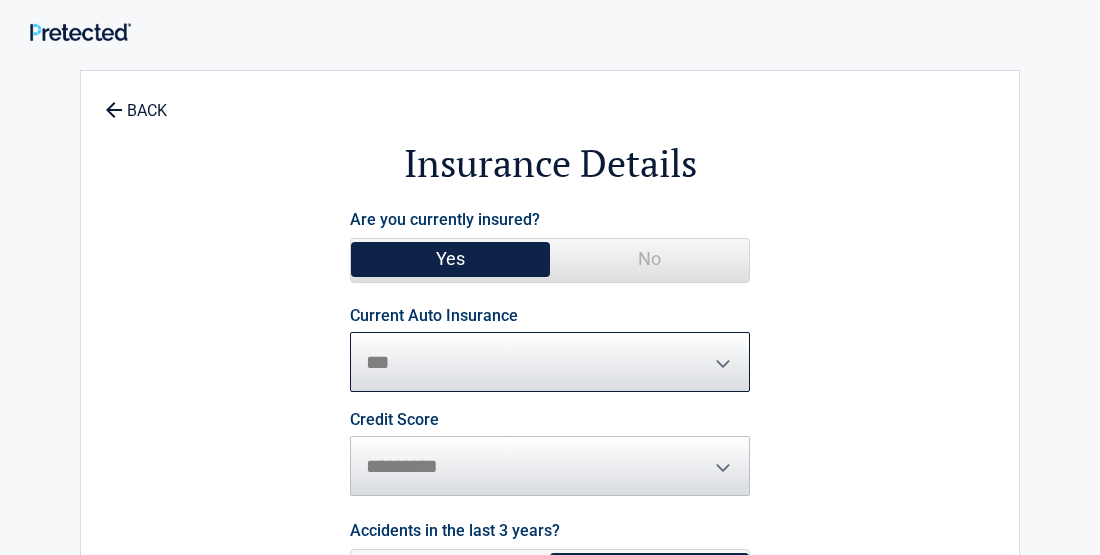 click on "**********" at bounding box center [550, 362] 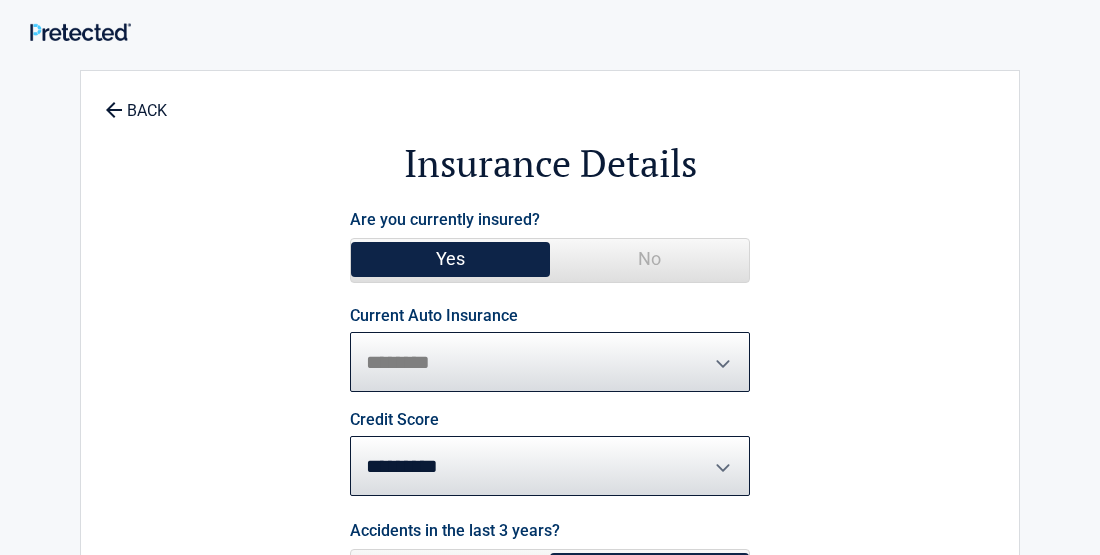 click on "**********" at bounding box center (550, 362) 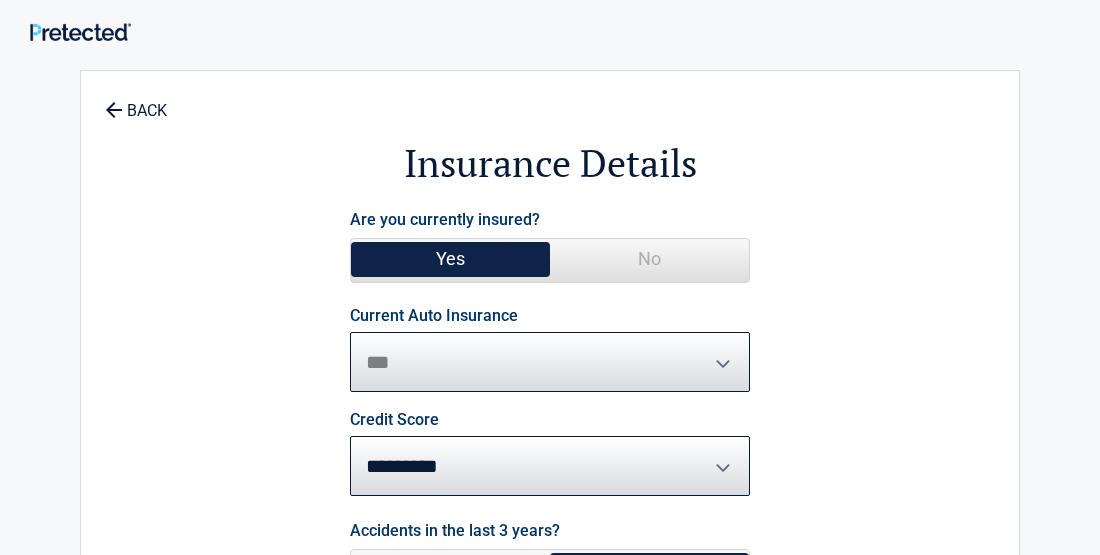 click on "**********" at bounding box center (550, 362) 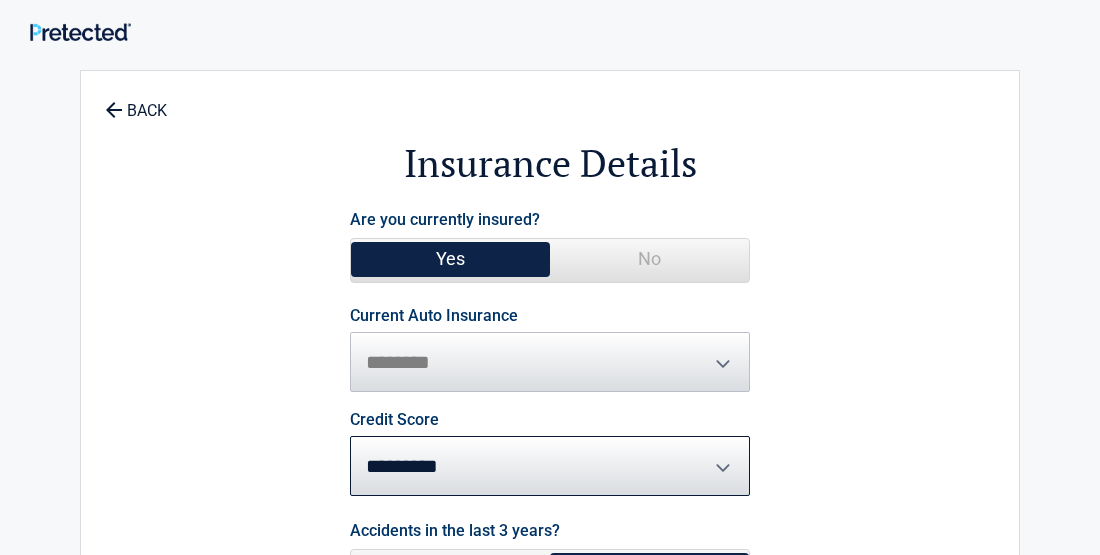 click on "**********" at bounding box center (550, 350) 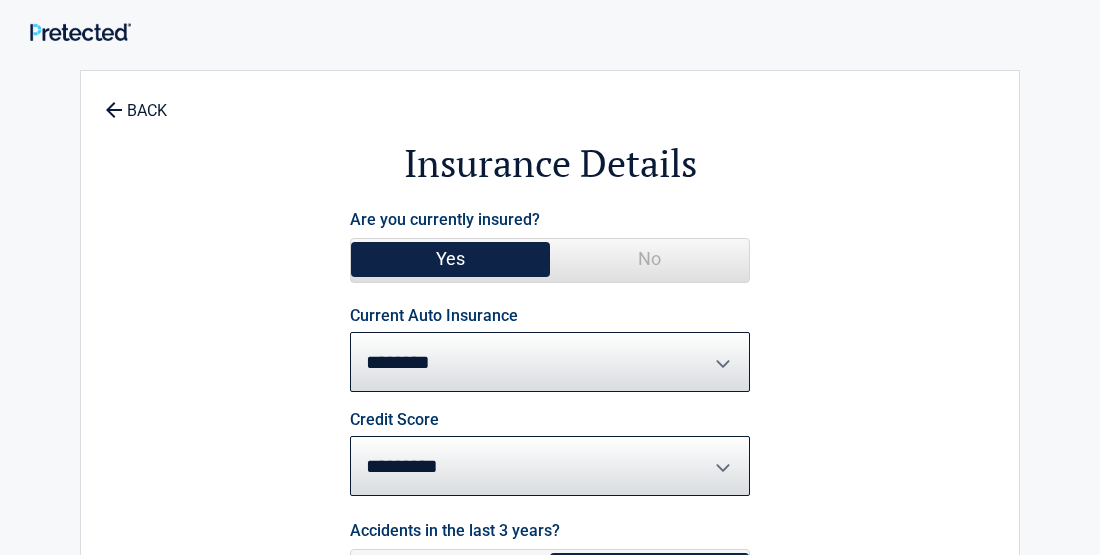 click on "**********" at bounding box center [550, 350] 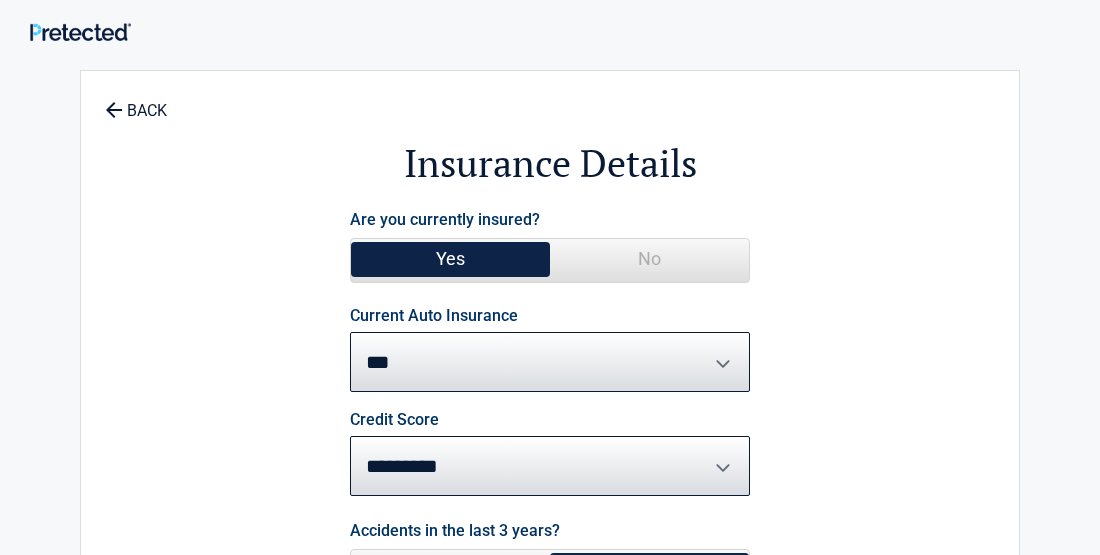 click on "**********" at bounding box center (550, 362) 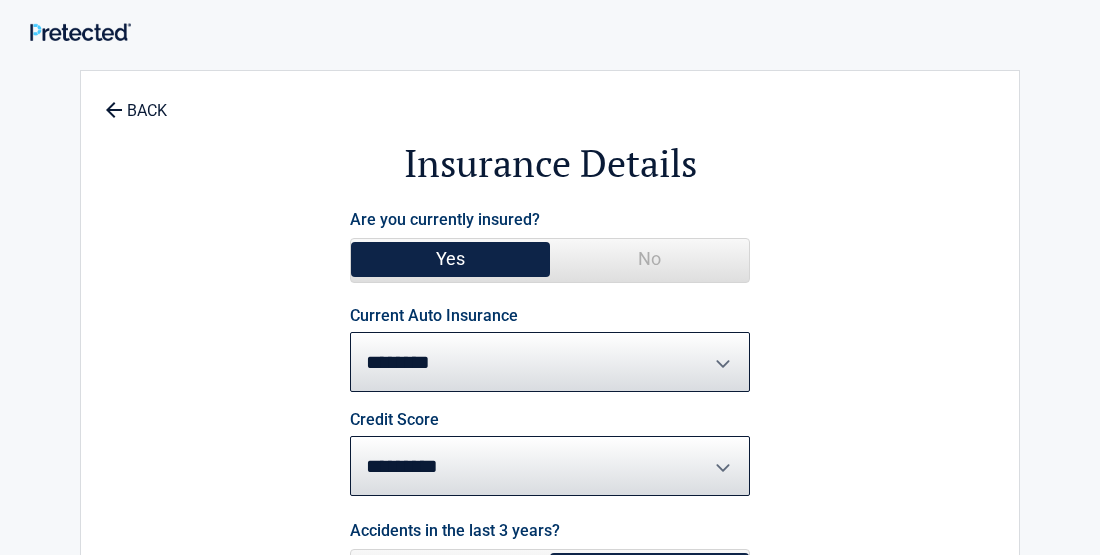 click on "**********" at bounding box center [550, 350] 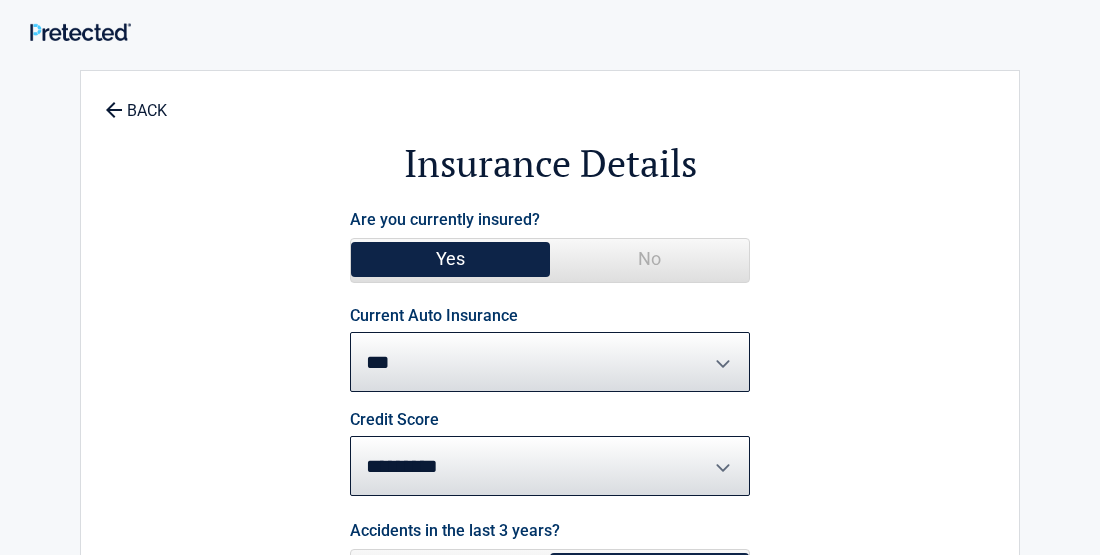 click on "**********" at bounding box center (550, 362) 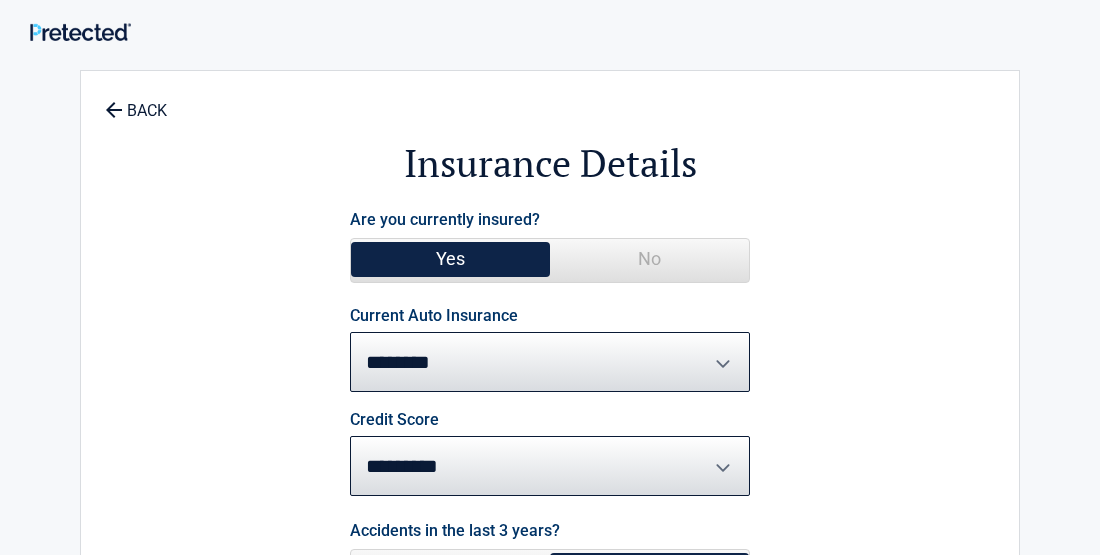 select on "***" 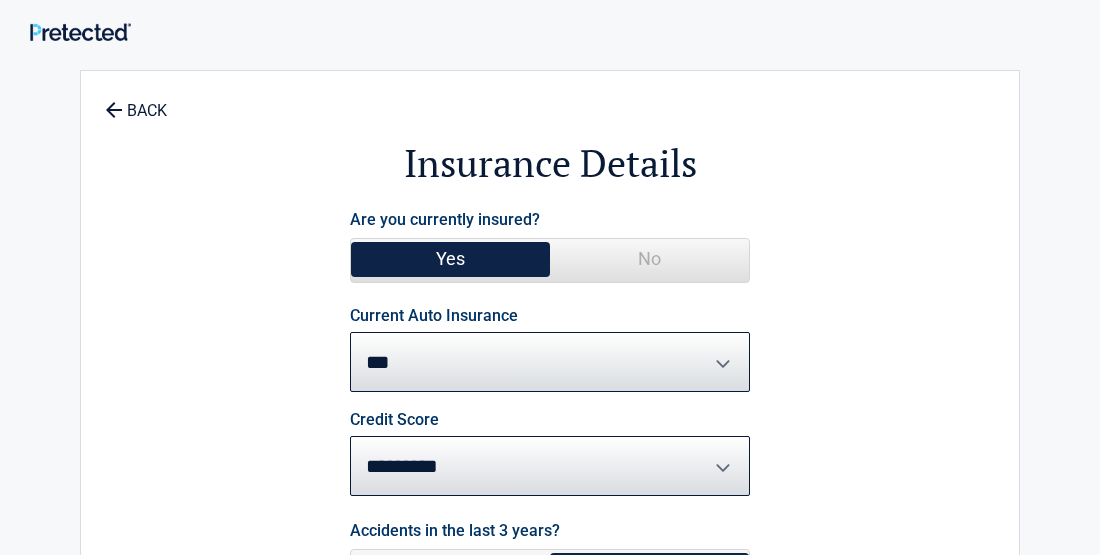click on "**********" at bounding box center (550, 429) 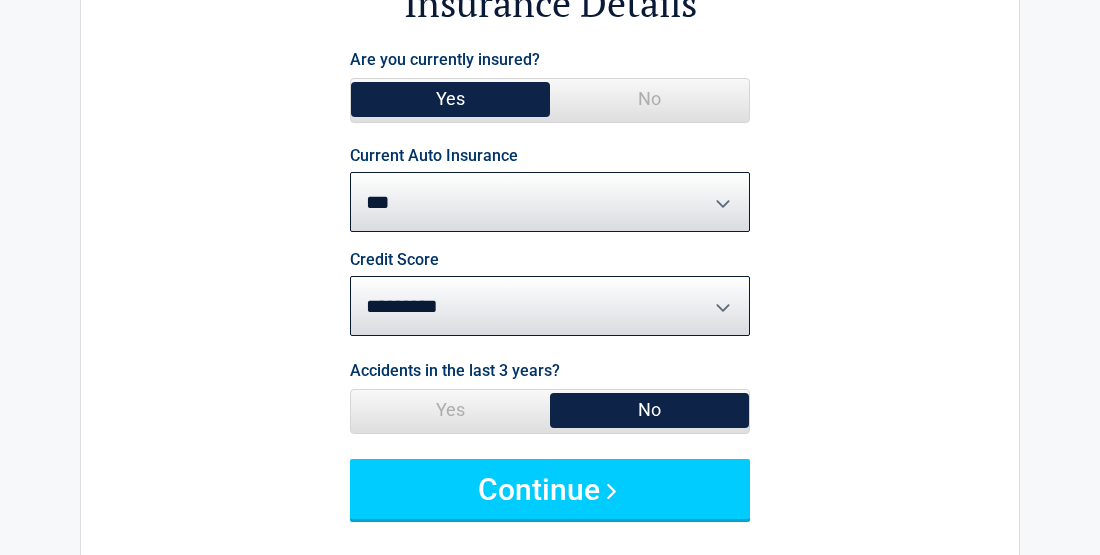 scroll, scrollTop: 200, scrollLeft: 0, axis: vertical 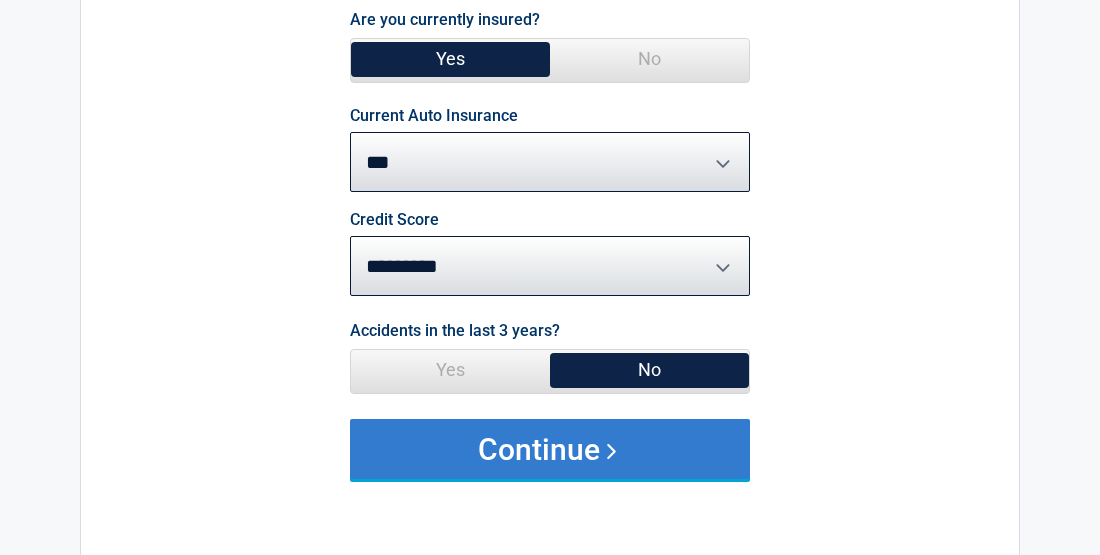 click on "Continue" at bounding box center [550, 449] 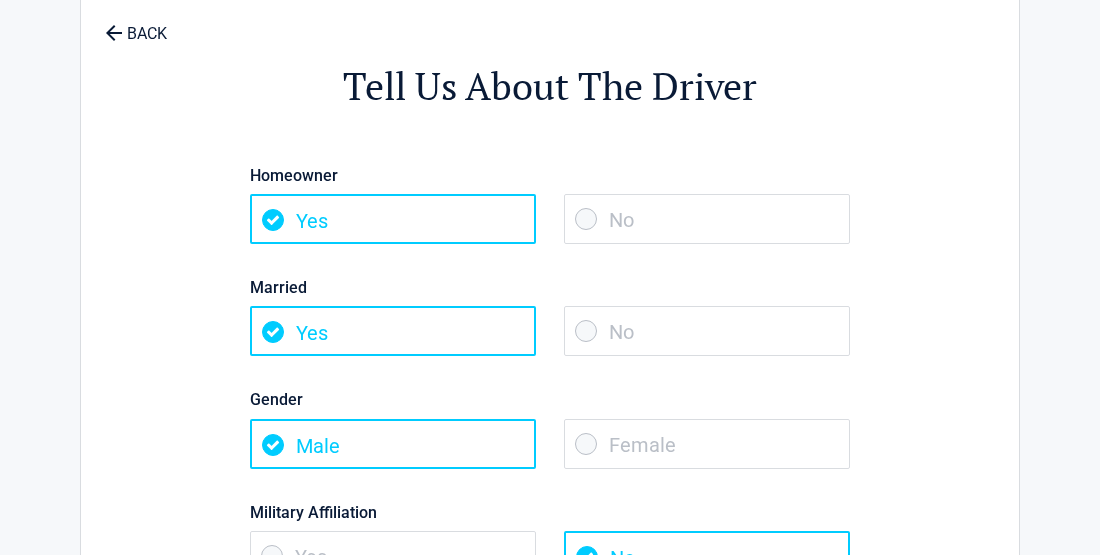 scroll, scrollTop: 0, scrollLeft: 0, axis: both 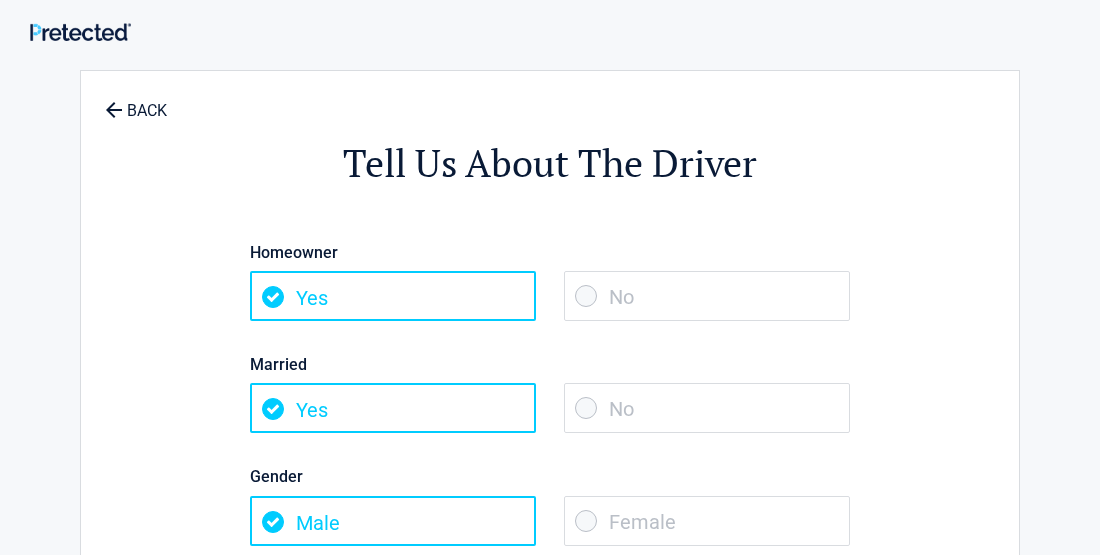 click on "No" at bounding box center [707, 296] 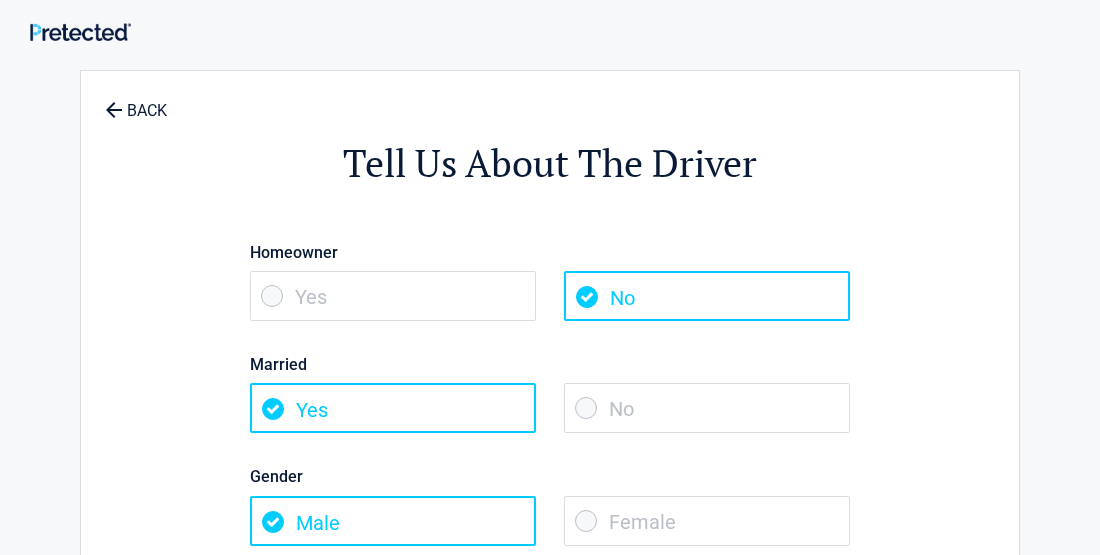 click on "No" at bounding box center [707, 408] 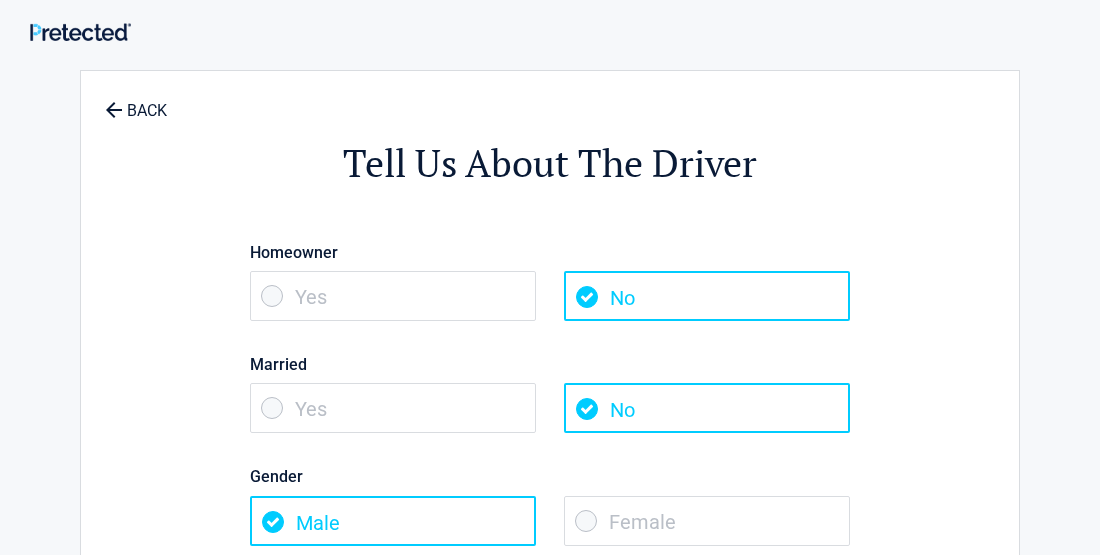 click on "Female" at bounding box center (707, 521) 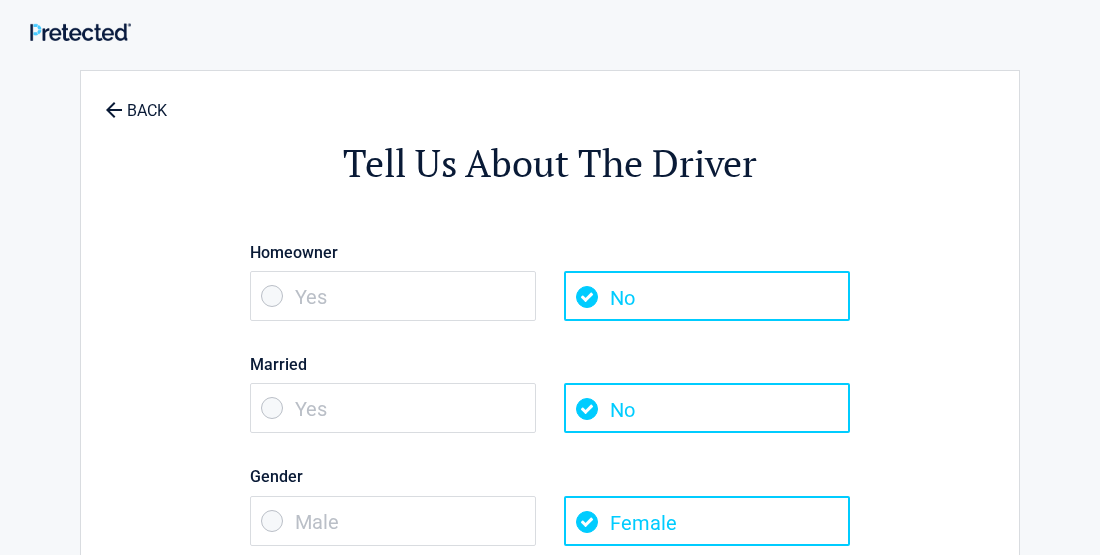 click on "Female" at bounding box center [707, 521] 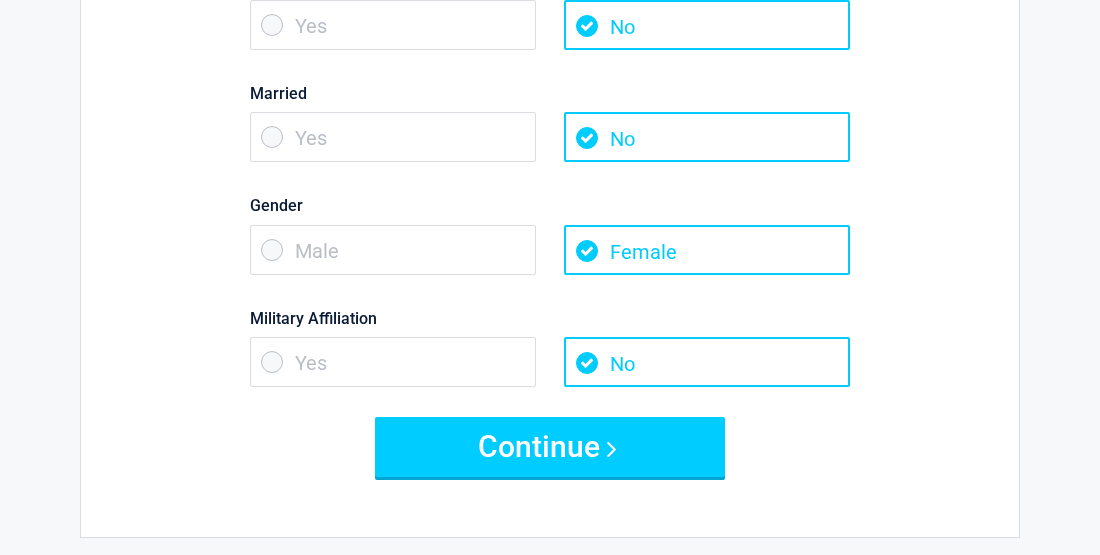 scroll, scrollTop: 280, scrollLeft: 0, axis: vertical 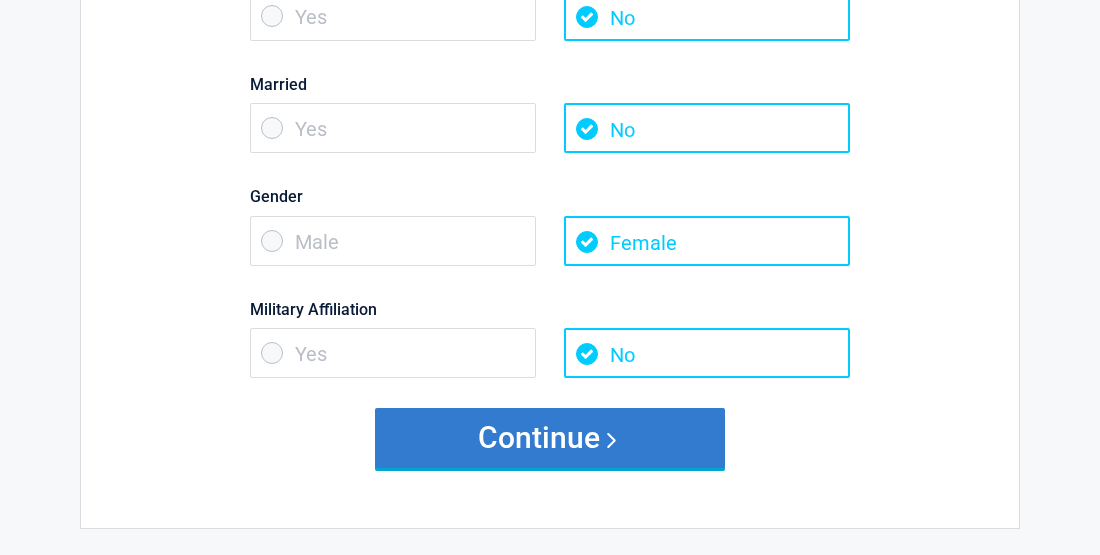 click on "Continue" at bounding box center [550, 438] 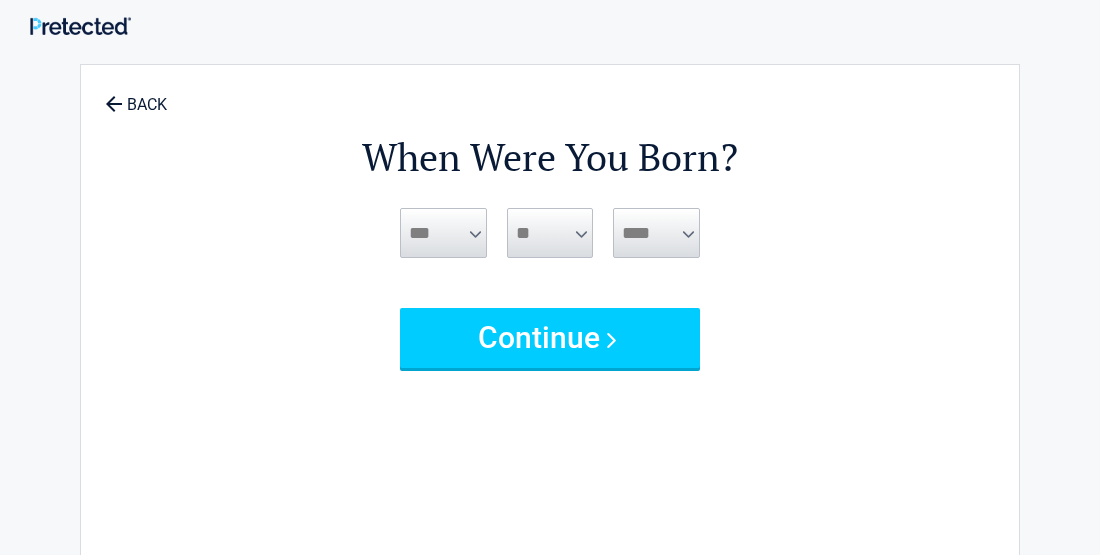 scroll, scrollTop: 0, scrollLeft: 0, axis: both 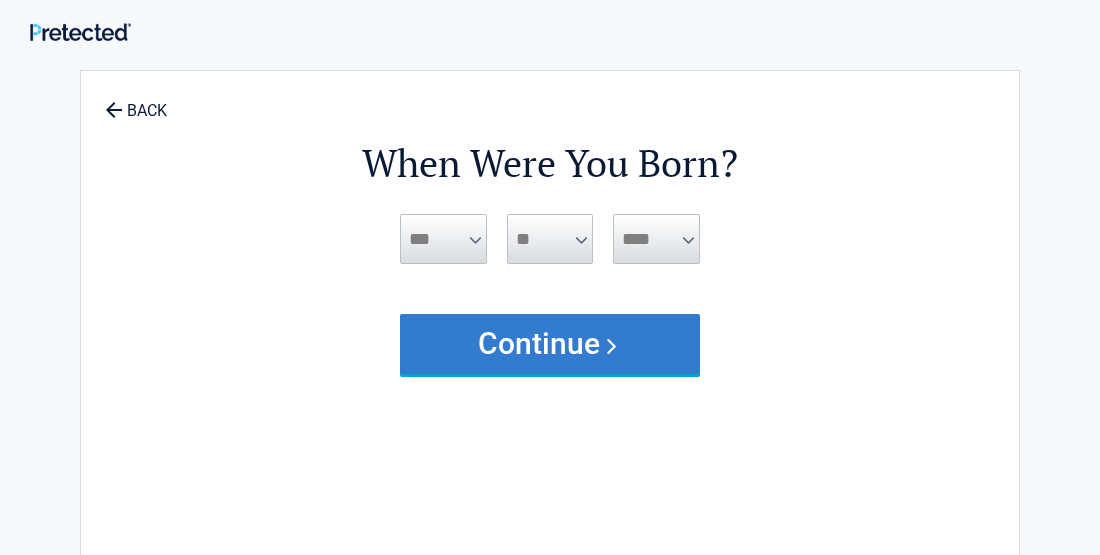 click on "Continue" at bounding box center [550, 344] 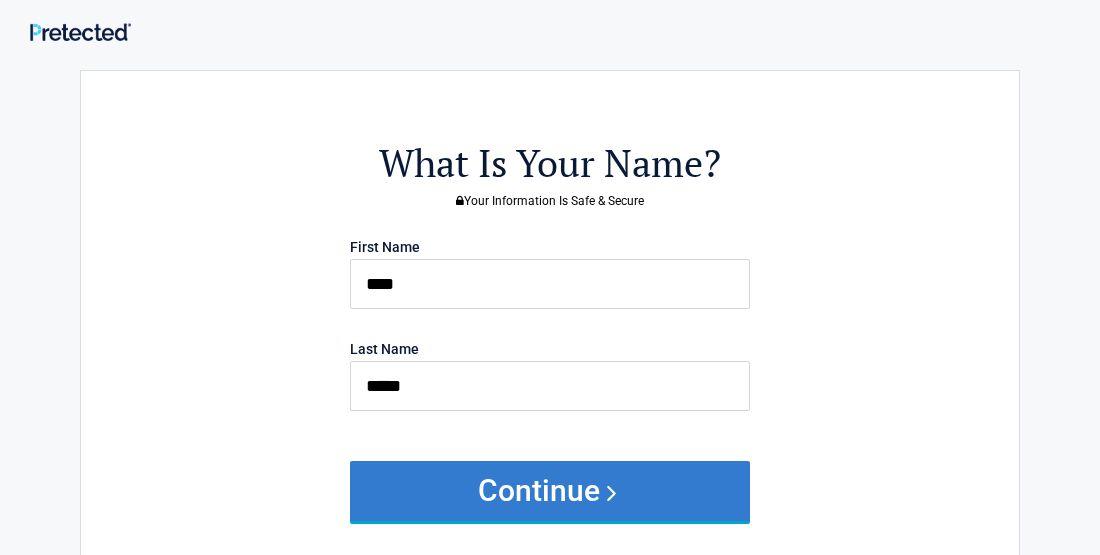 click on "Continue" at bounding box center (550, 491) 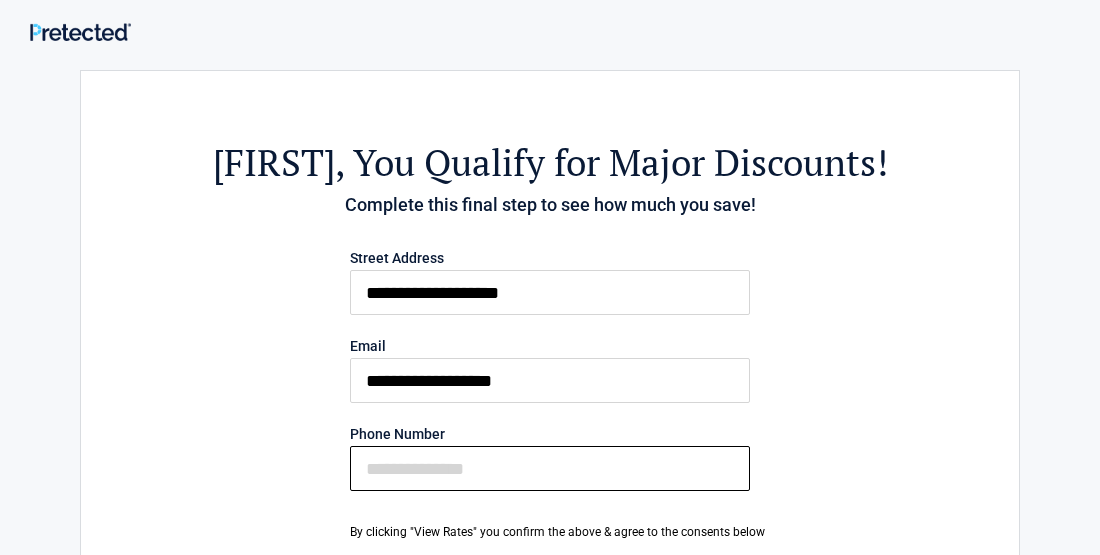click on "[PHONE_NUMBER]" at bounding box center (550, 468) 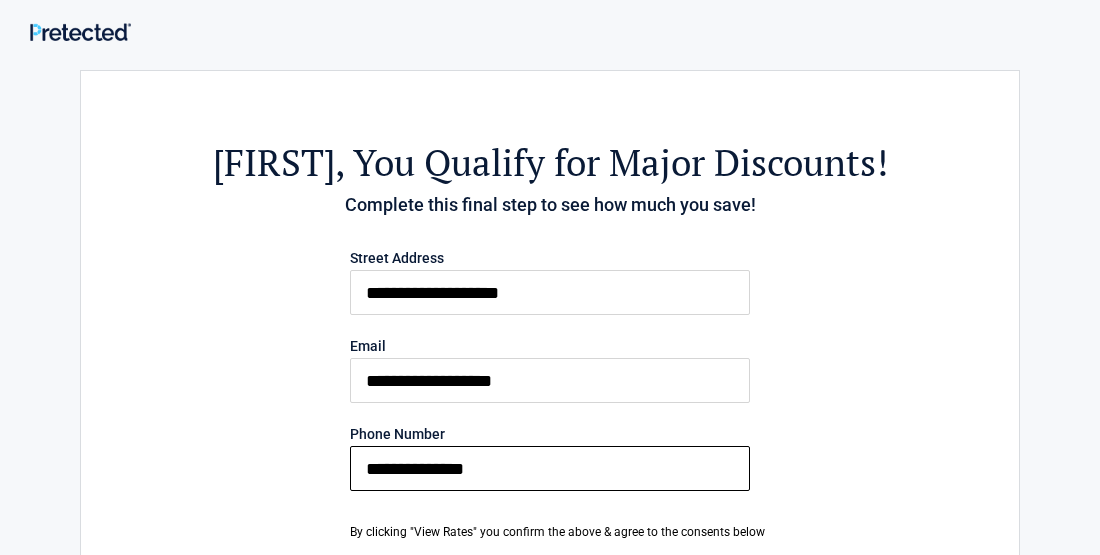 type on "**********" 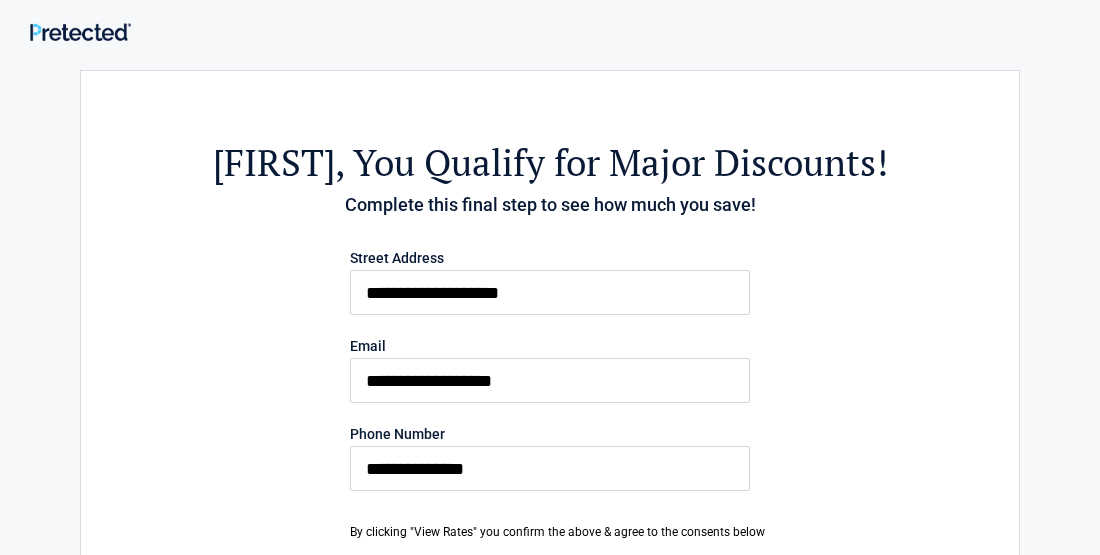 click on "By clicking "View Rates" you confirm the above & agree to the consents below" at bounding box center [550, 532] 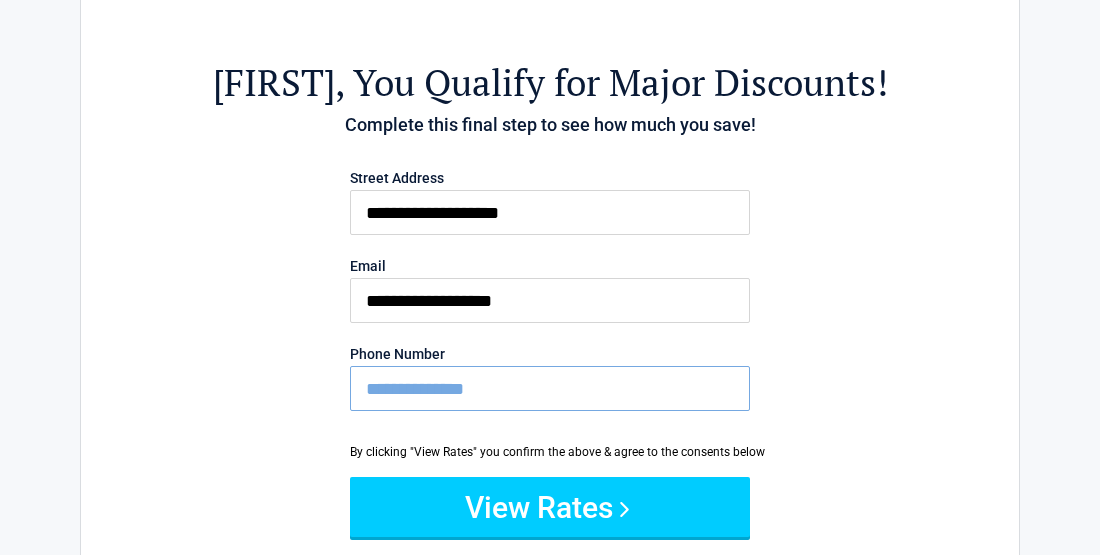 scroll, scrollTop: 120, scrollLeft: 0, axis: vertical 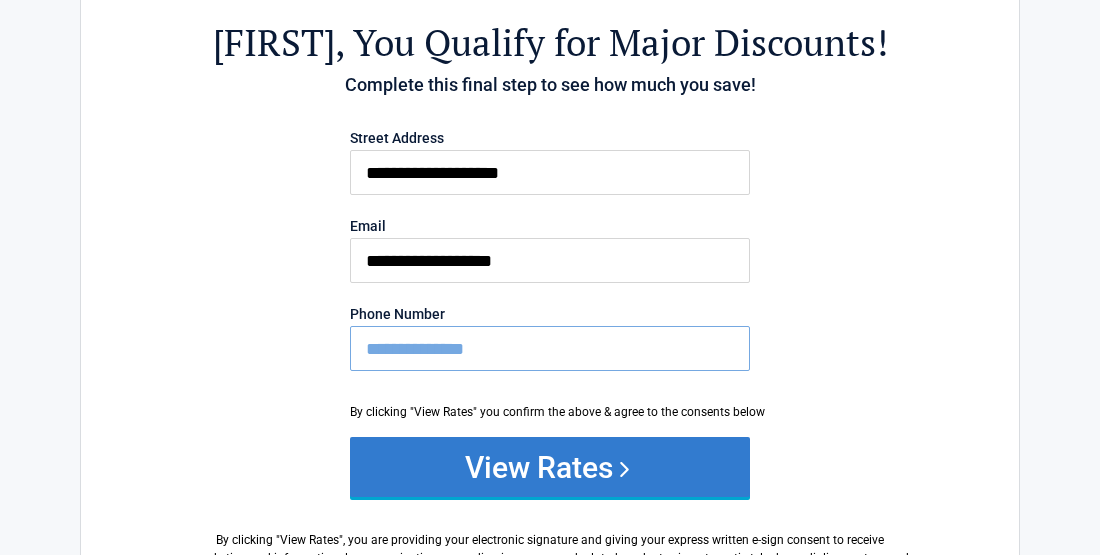 click on "View Rates" at bounding box center (550, 467) 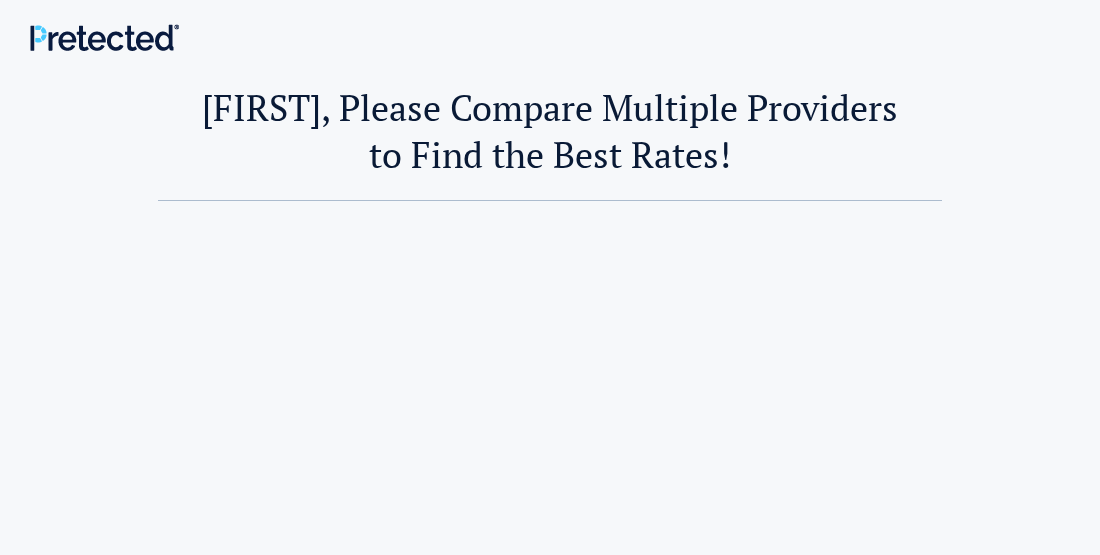 scroll, scrollTop: 0, scrollLeft: 0, axis: both 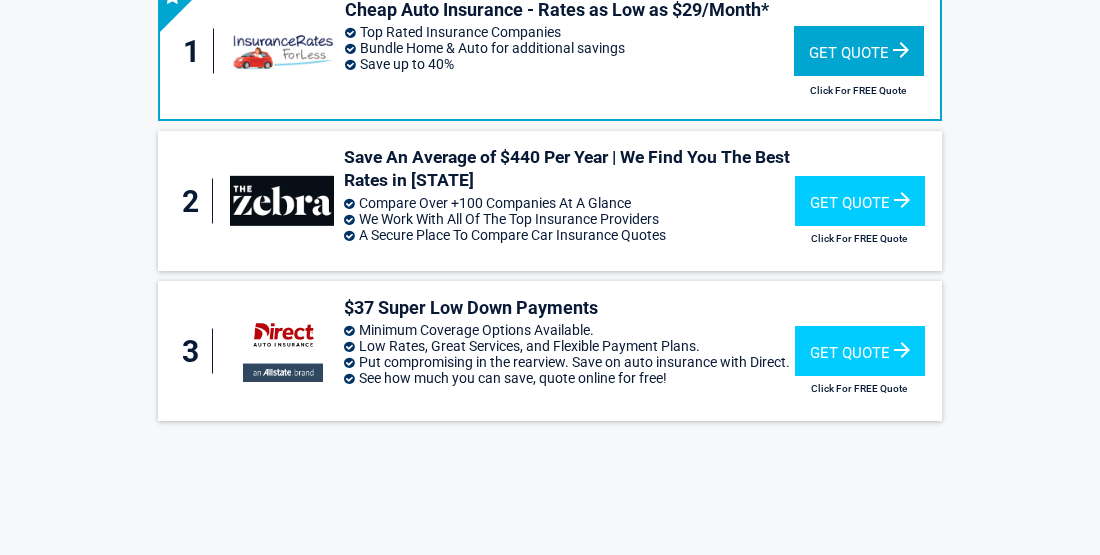 click on "Get Quote
Click For FREE Quote" at bounding box center (858, 51) 